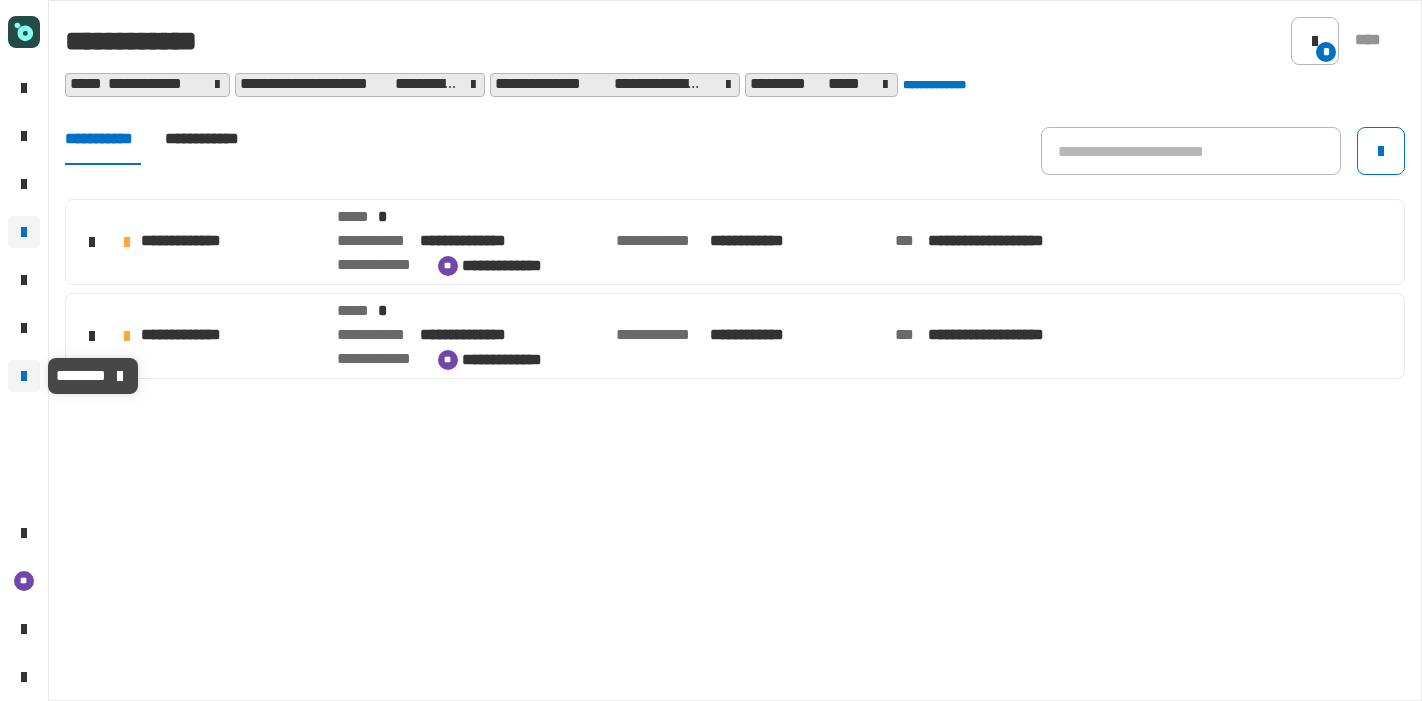 scroll, scrollTop: 0, scrollLeft: 0, axis: both 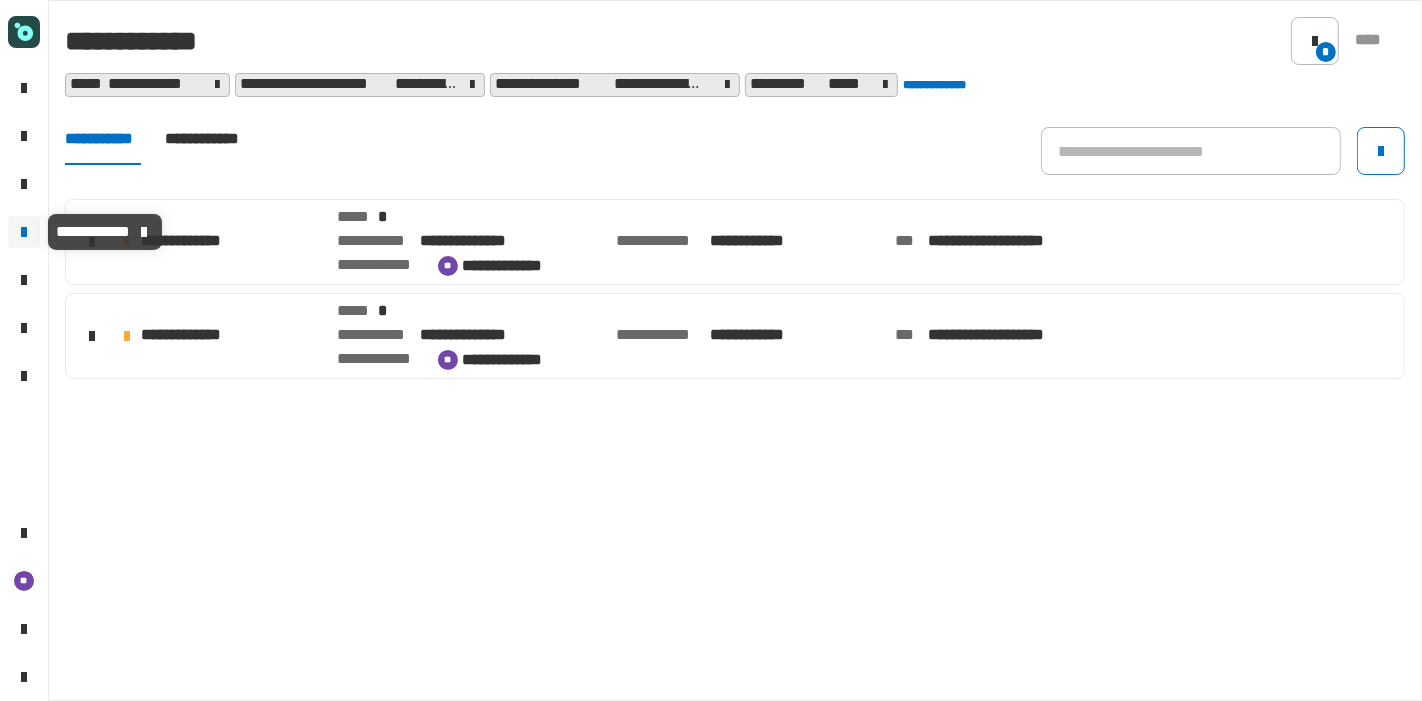 click 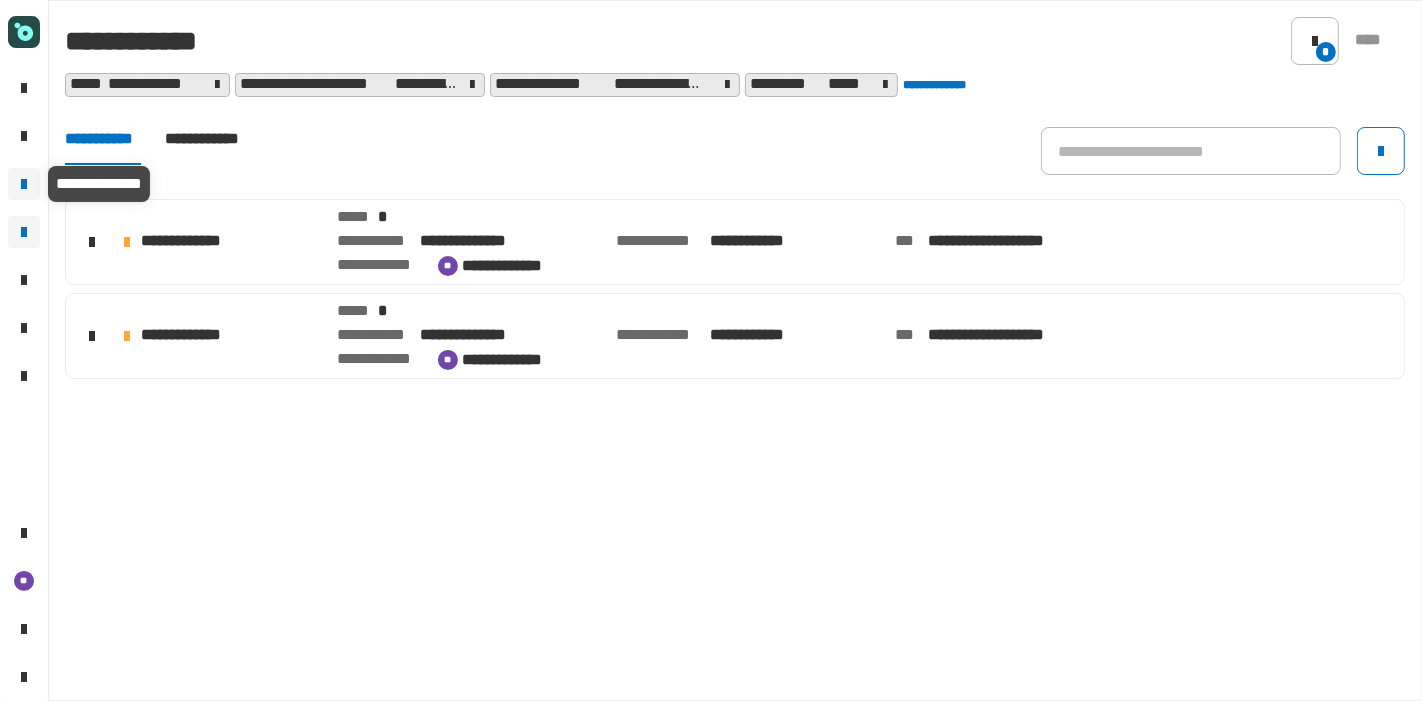 click 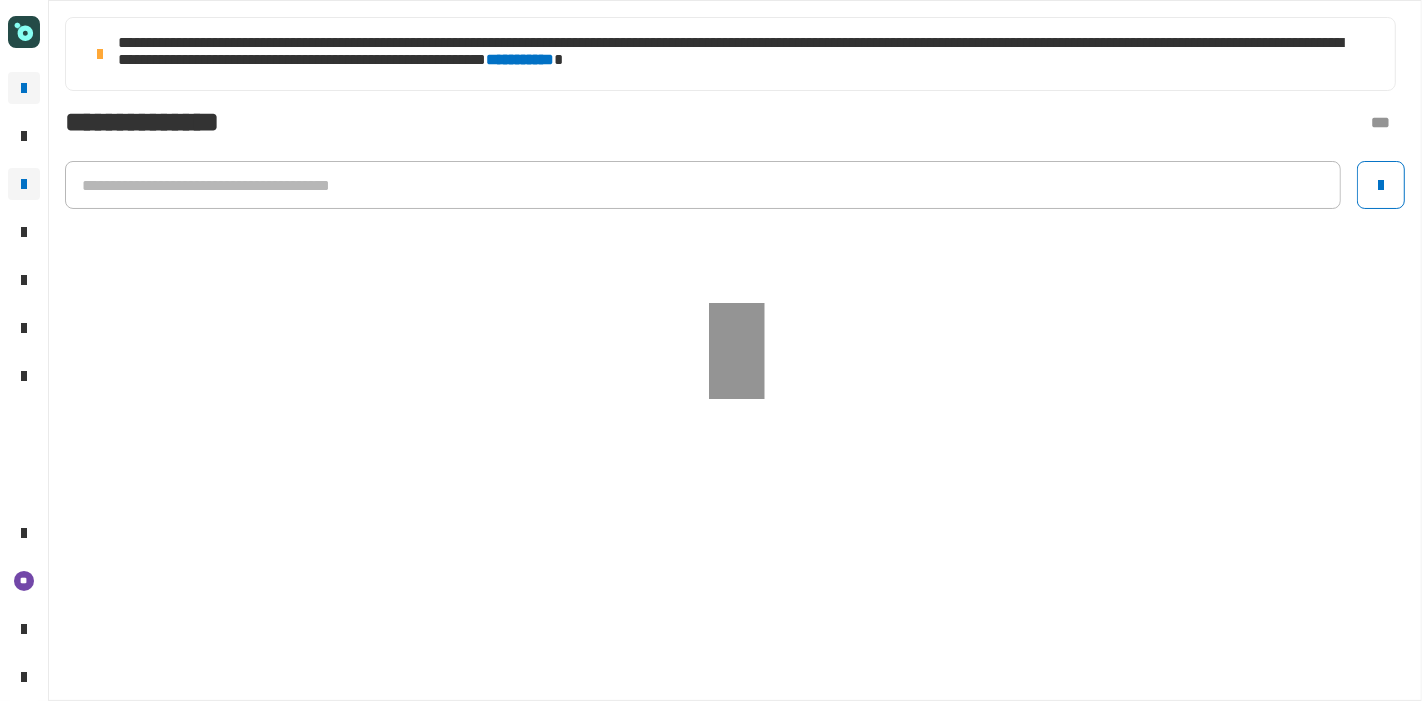 click 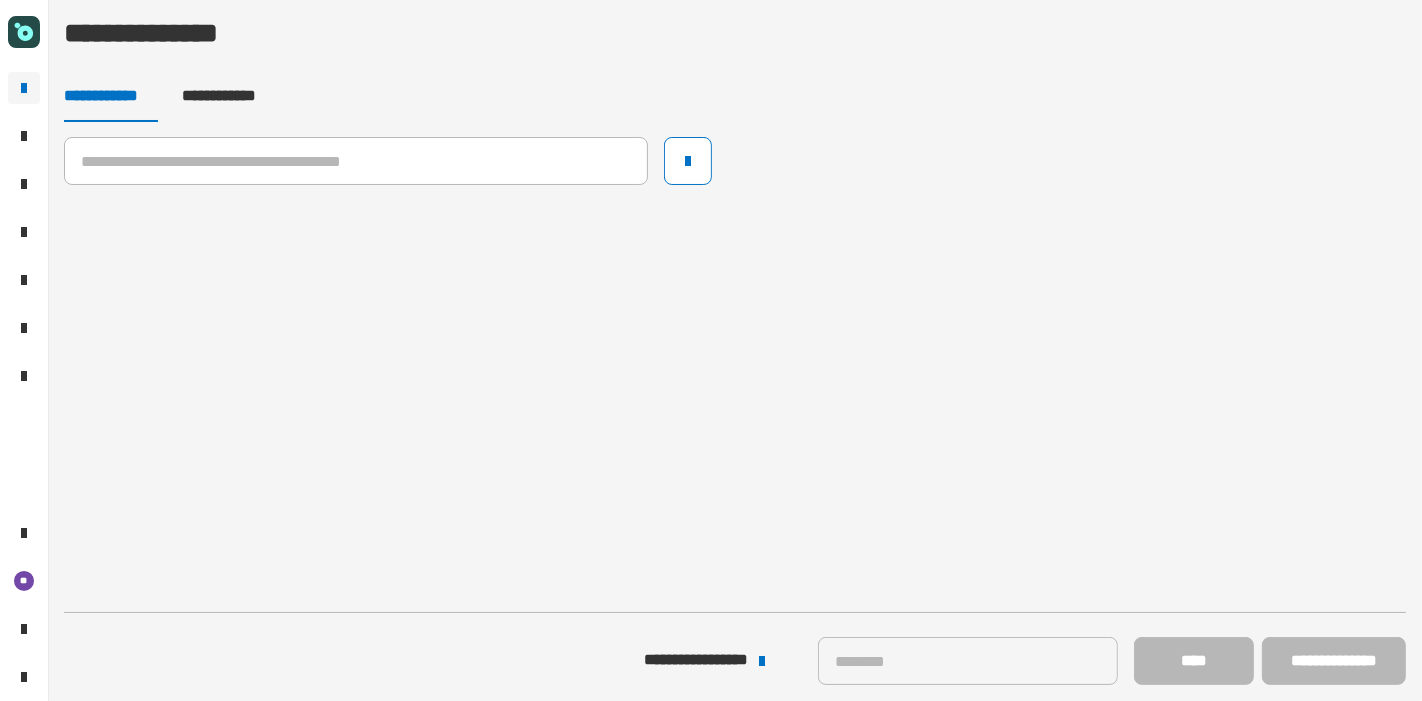 click on "**********" 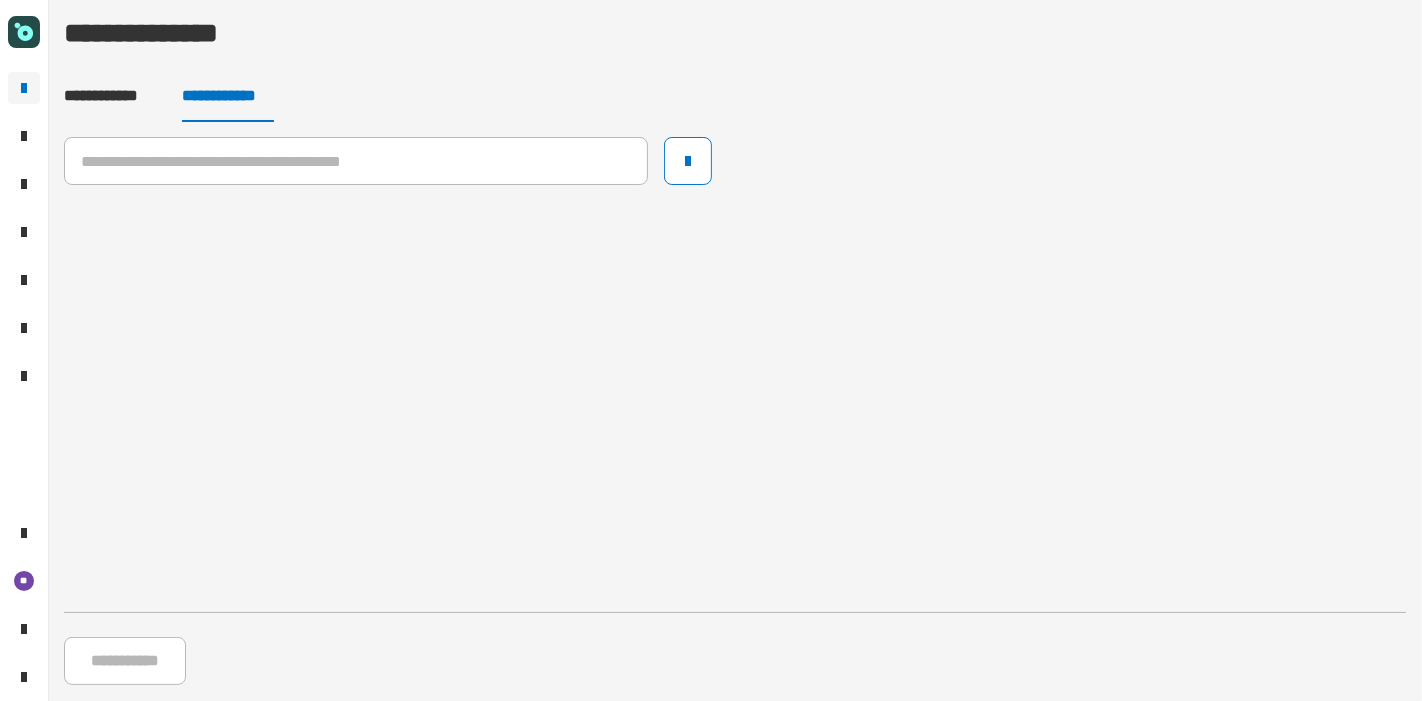 click 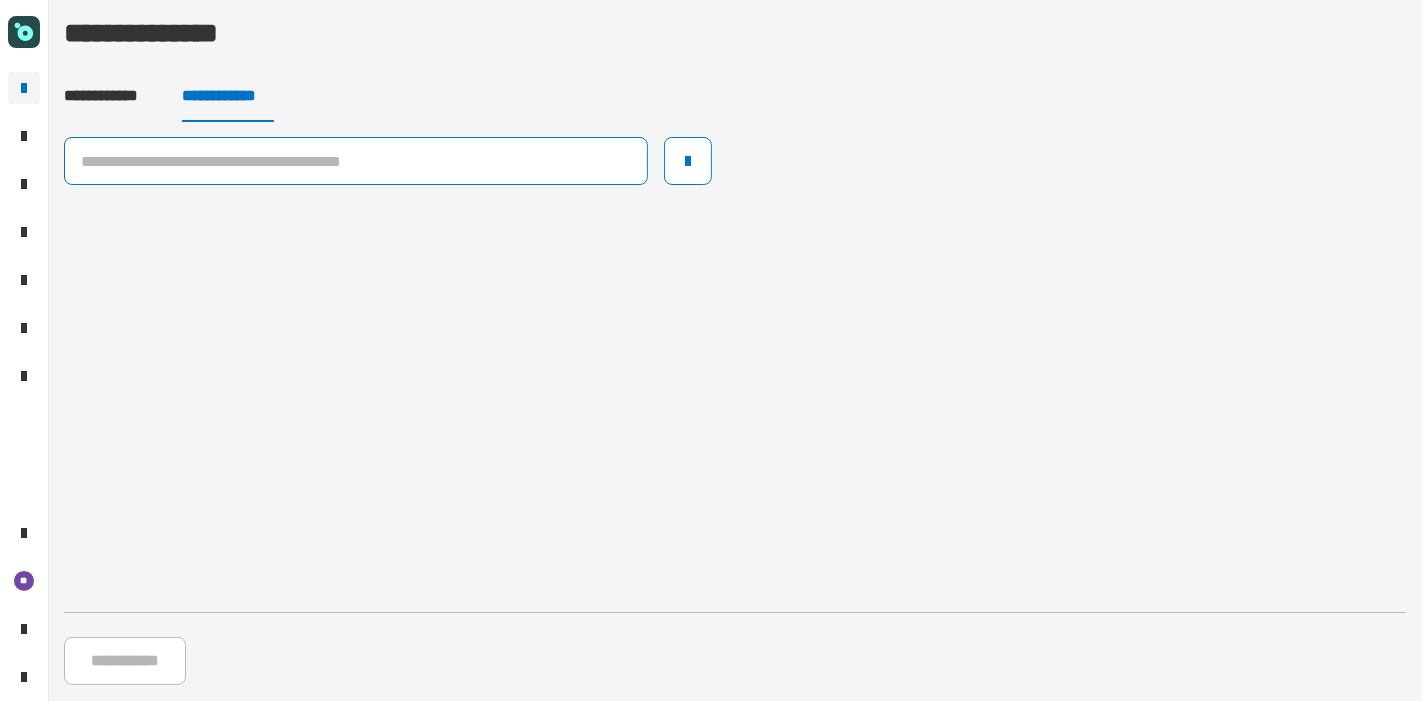 click 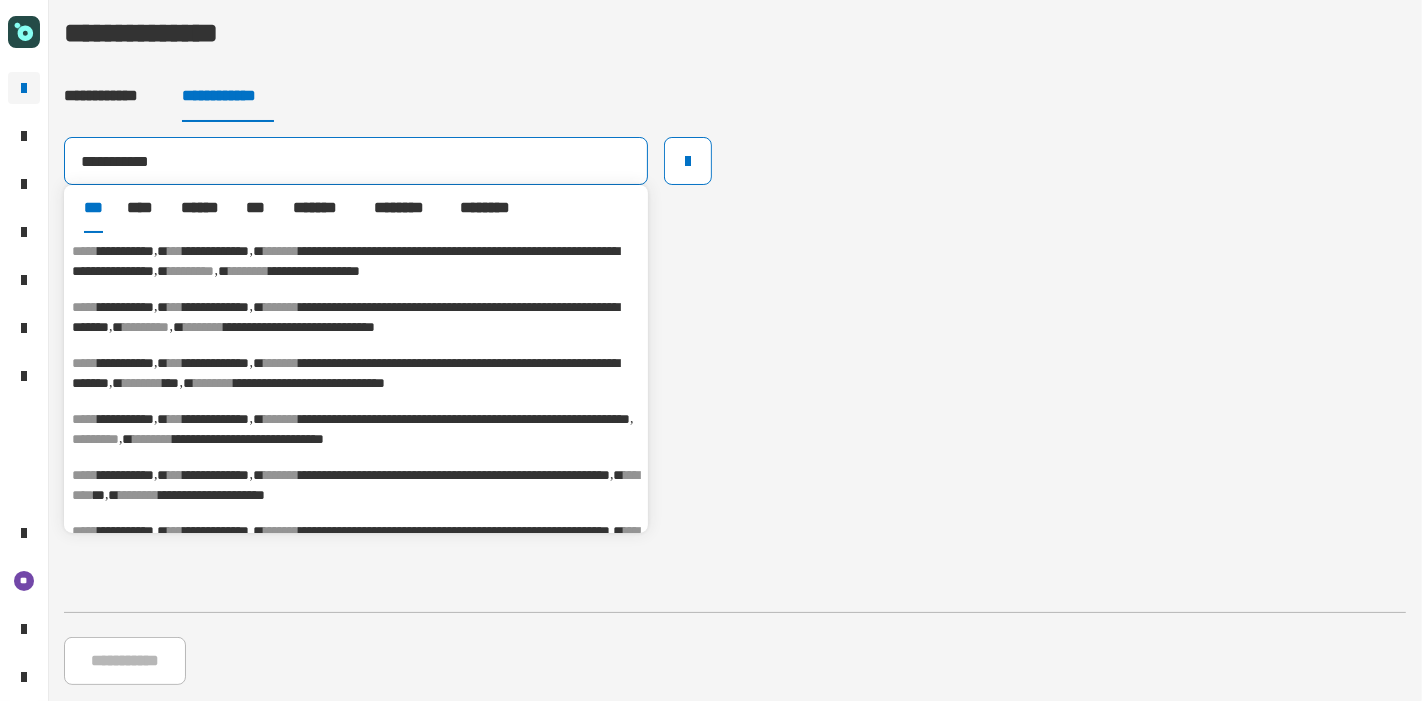 type on "**********" 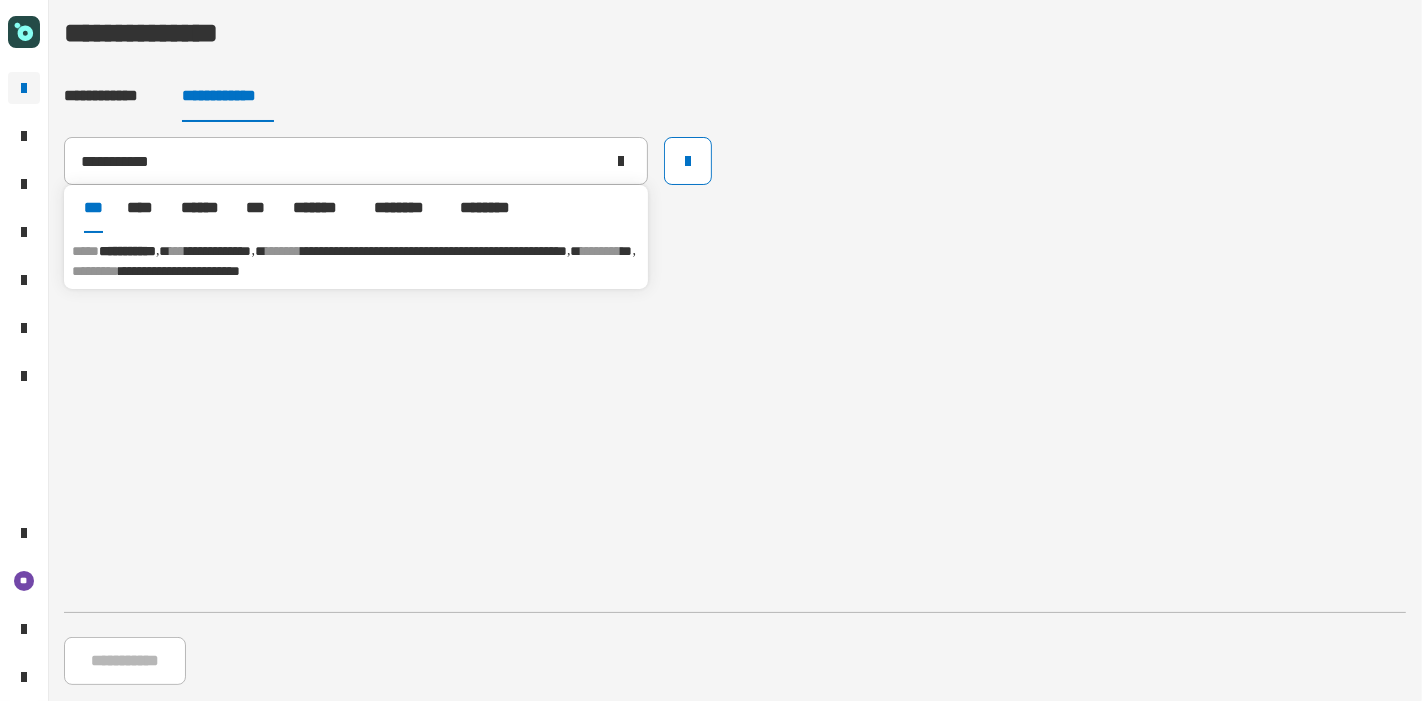 click on "**********" at bounding box center (356, 261) 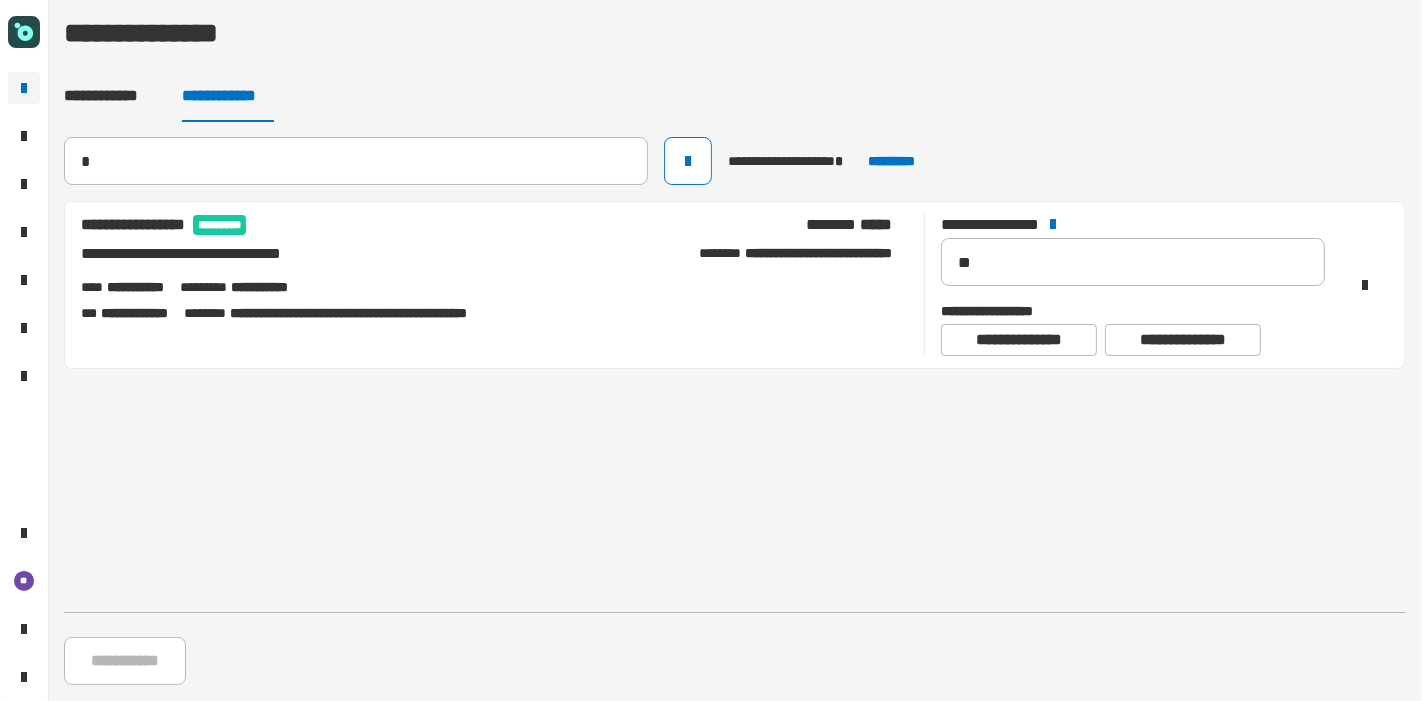 type 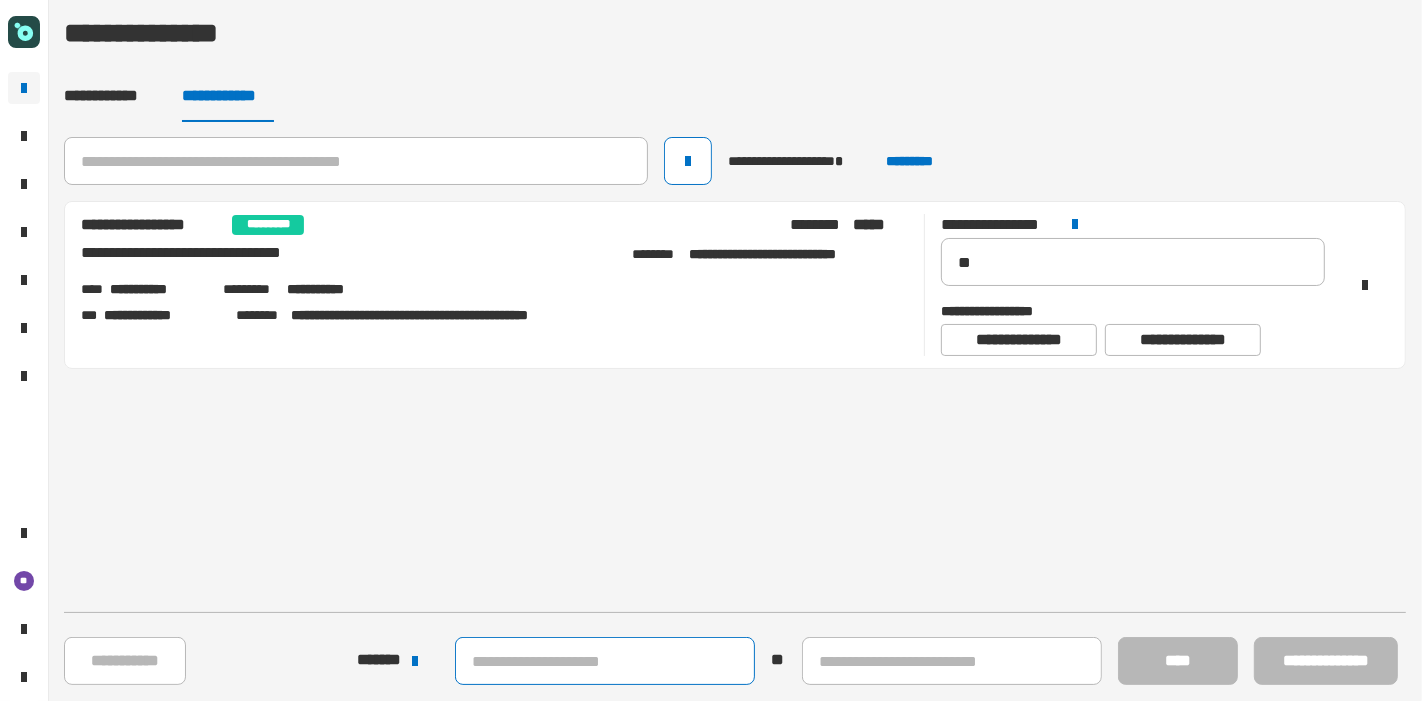 click 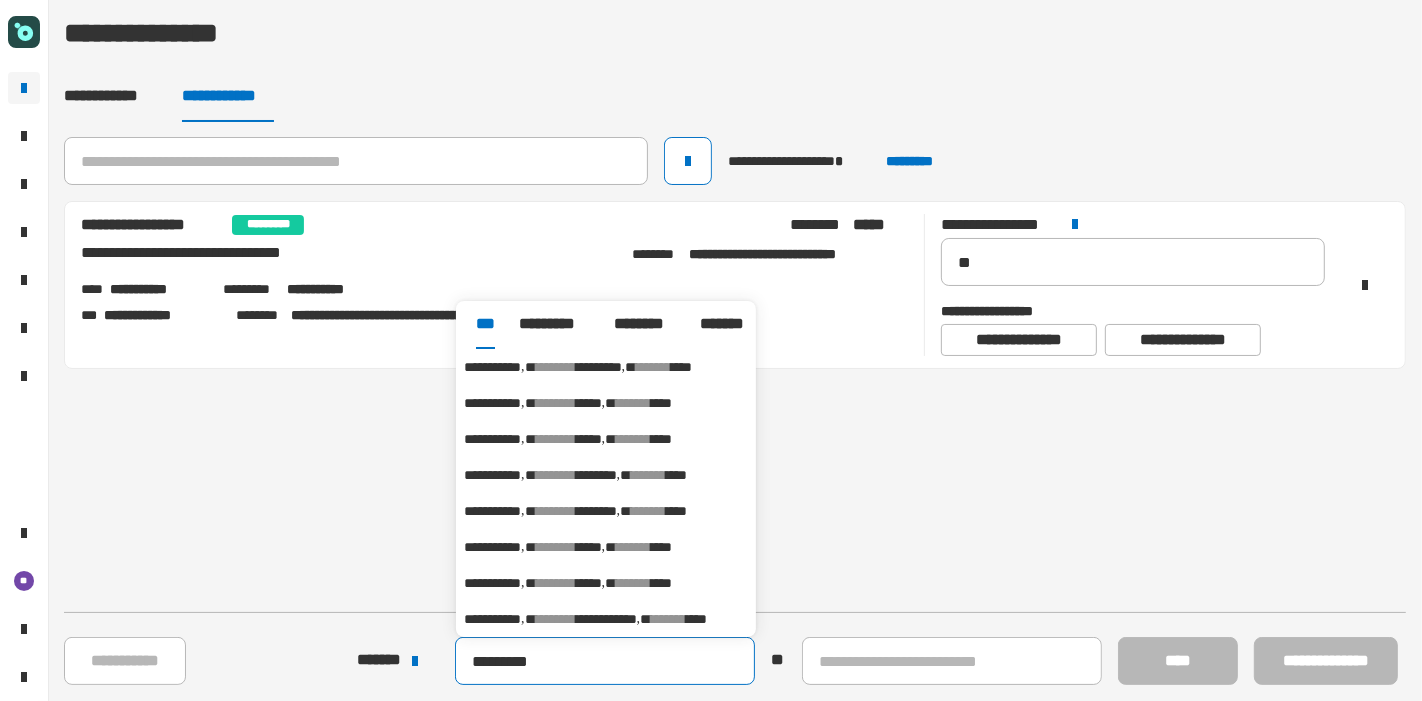 type on "*********" 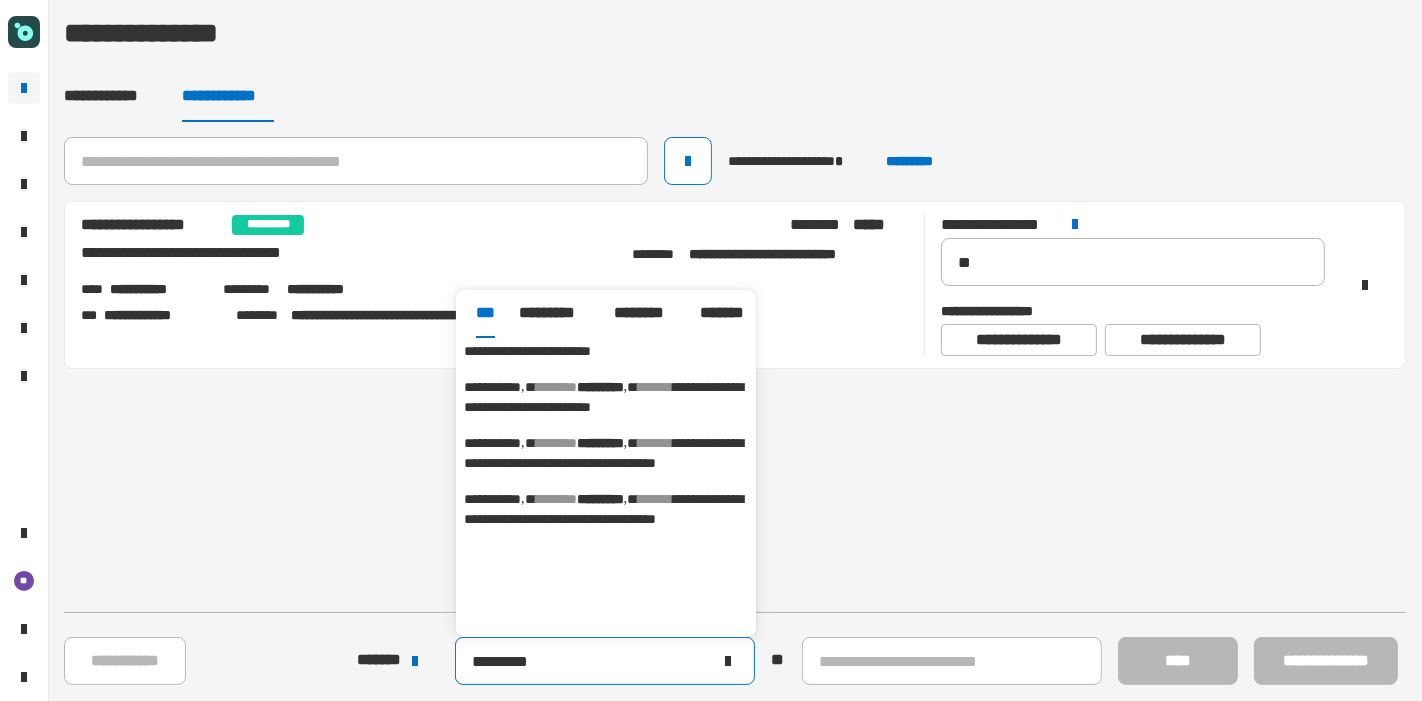 scroll, scrollTop: 211, scrollLeft: 0, axis: vertical 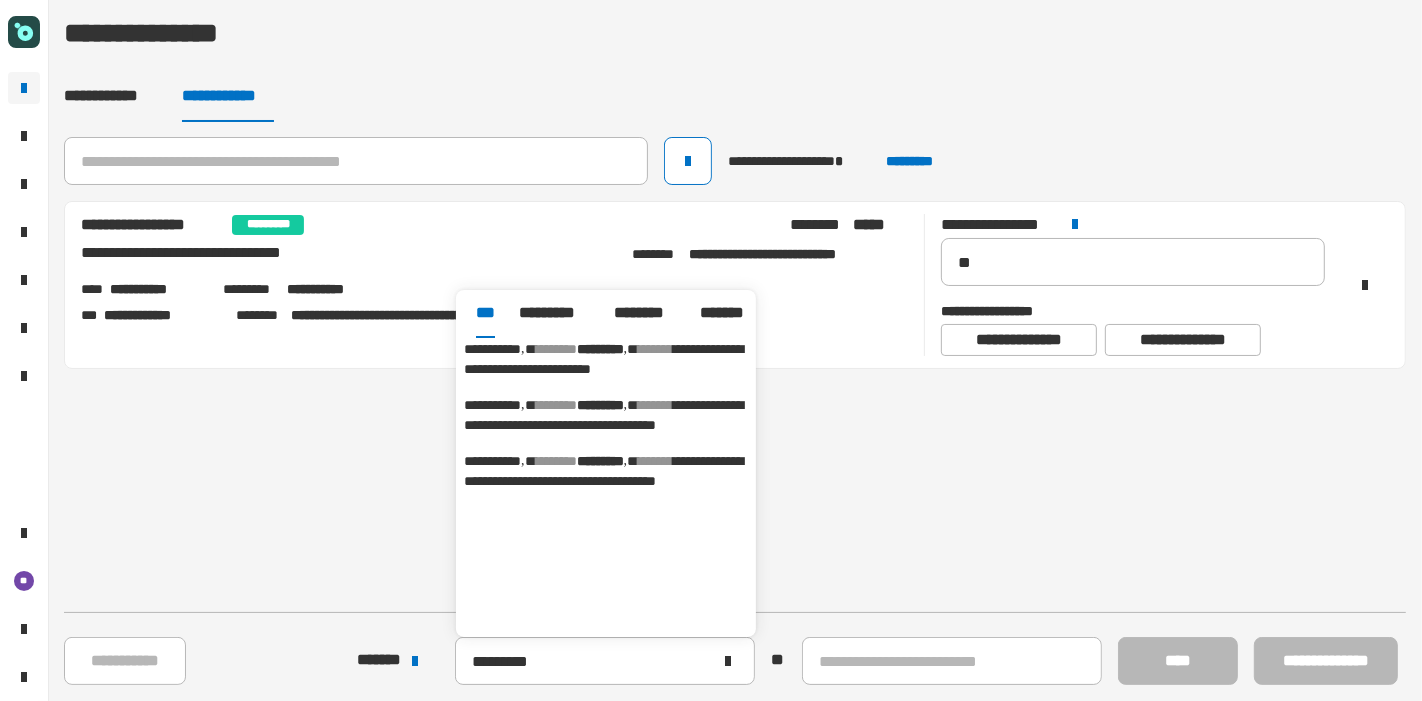 click on "**********" at bounding box center (603, 415) 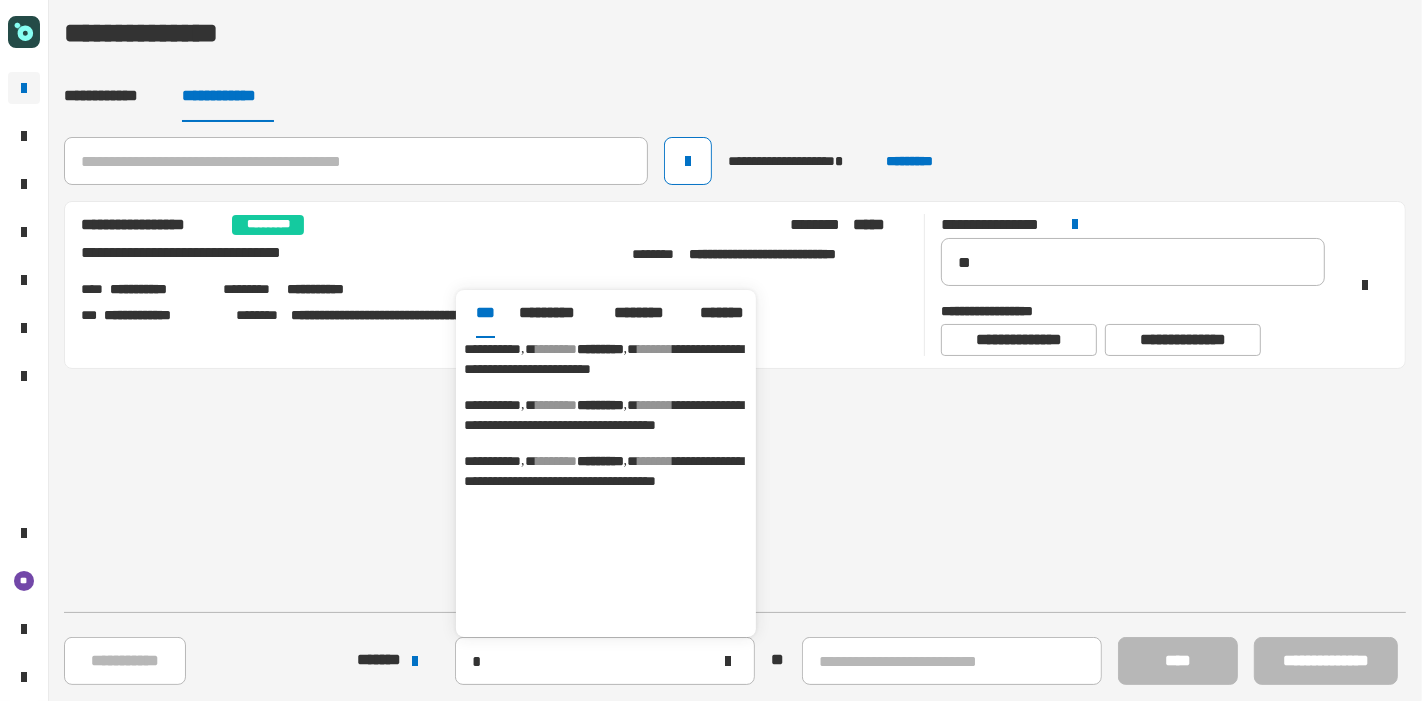 type on "**********" 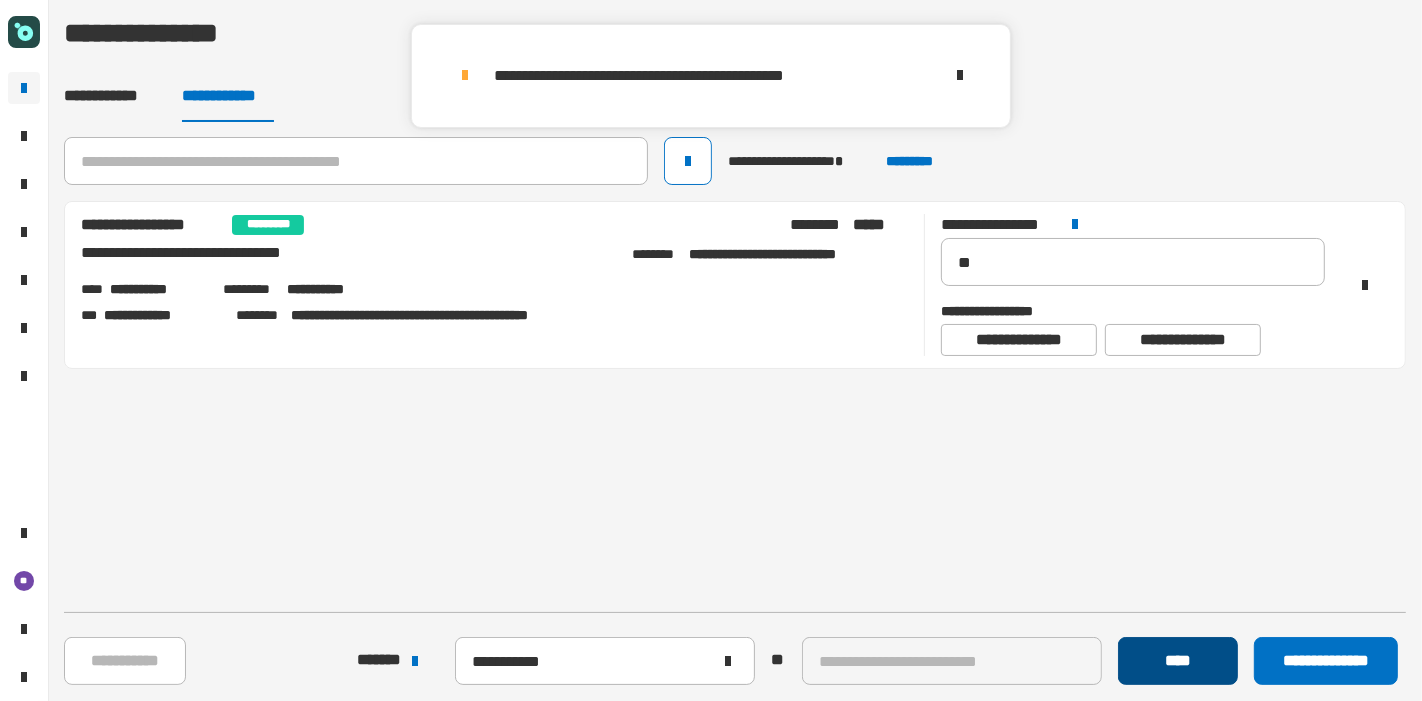 click on "****" 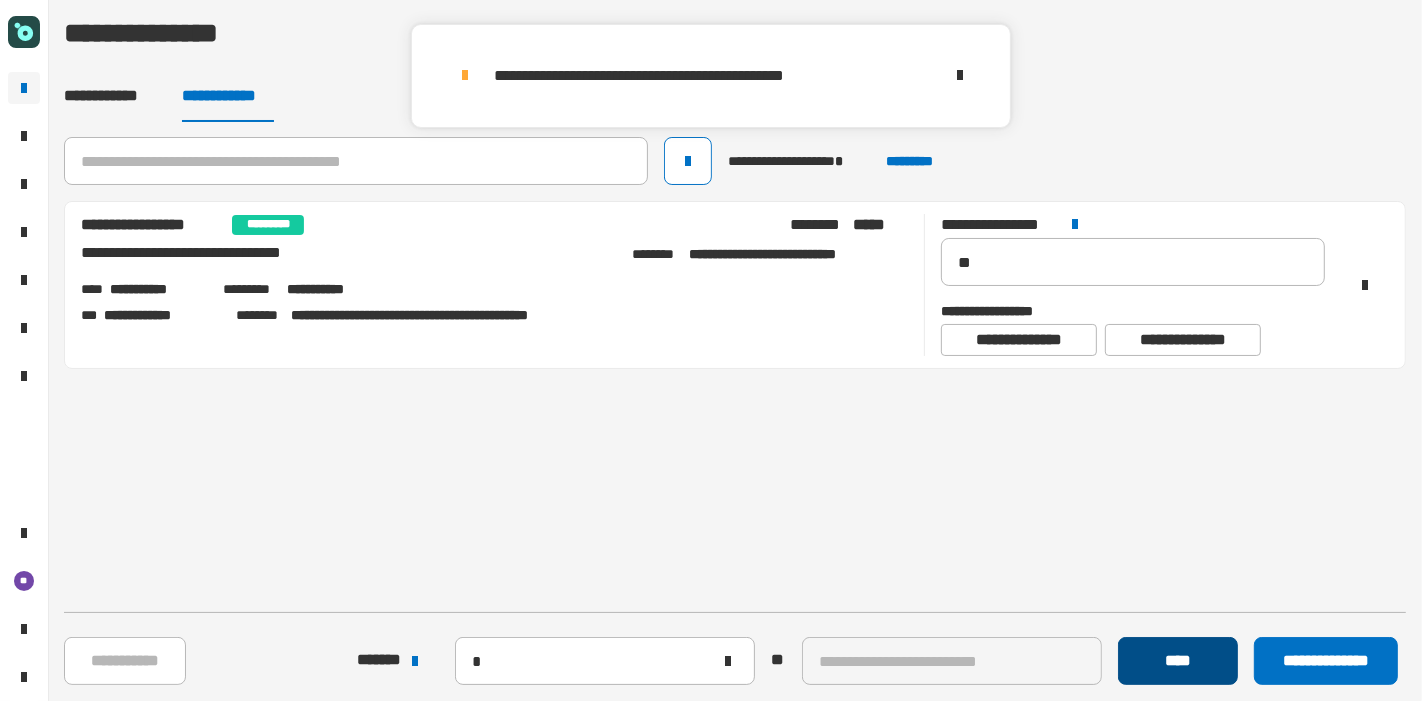 type 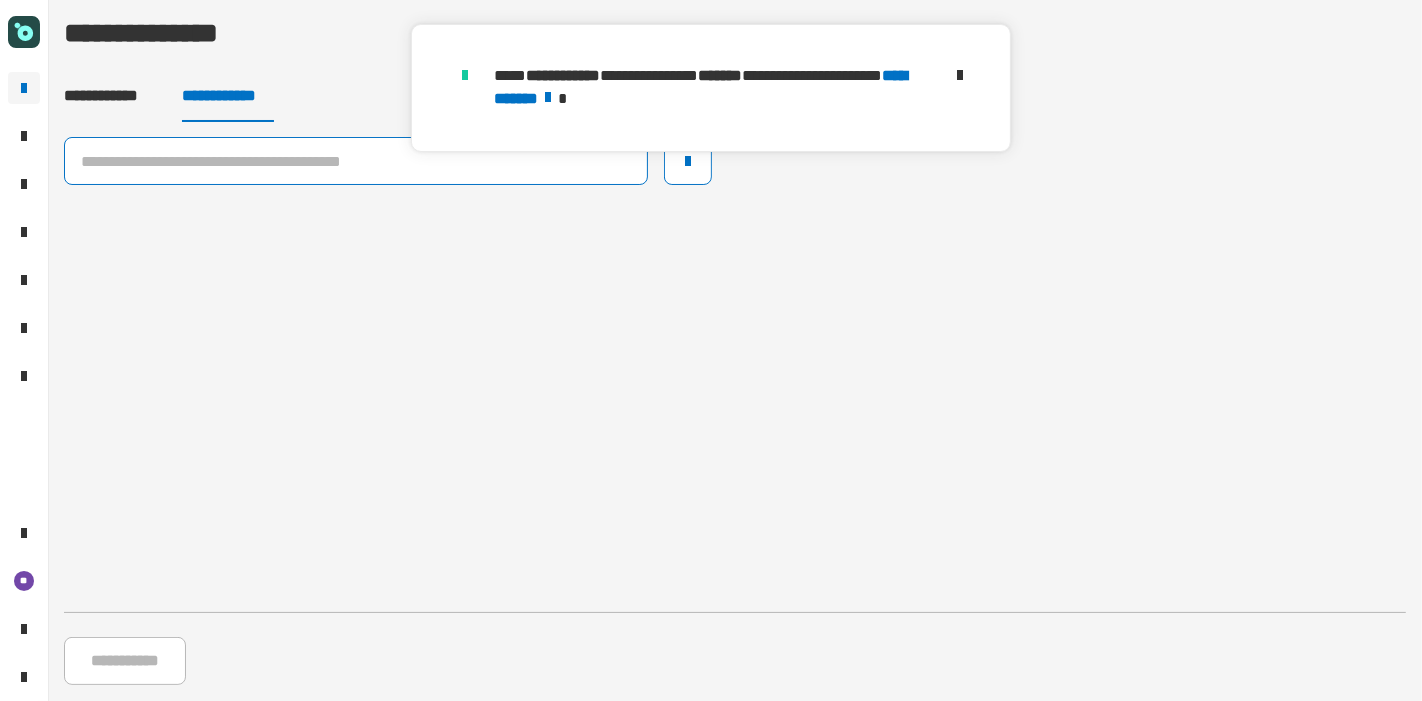click 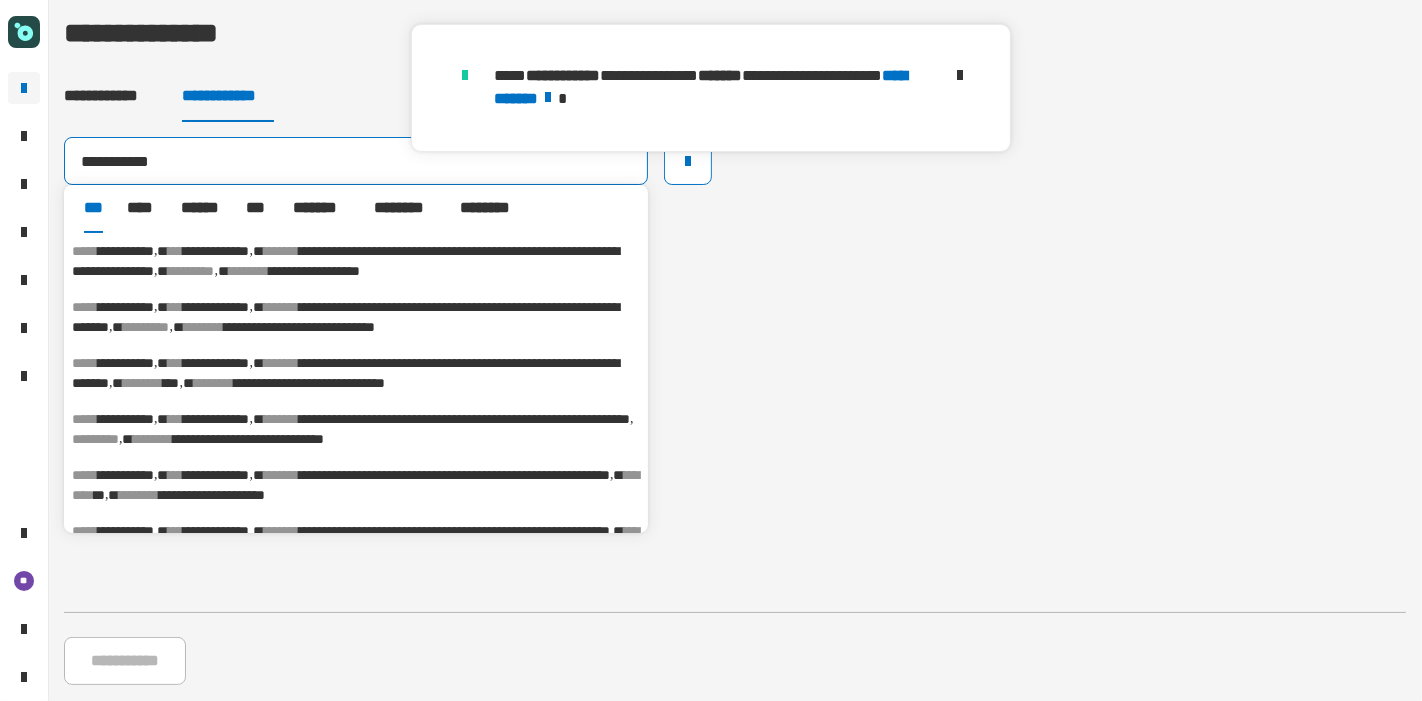 type on "**********" 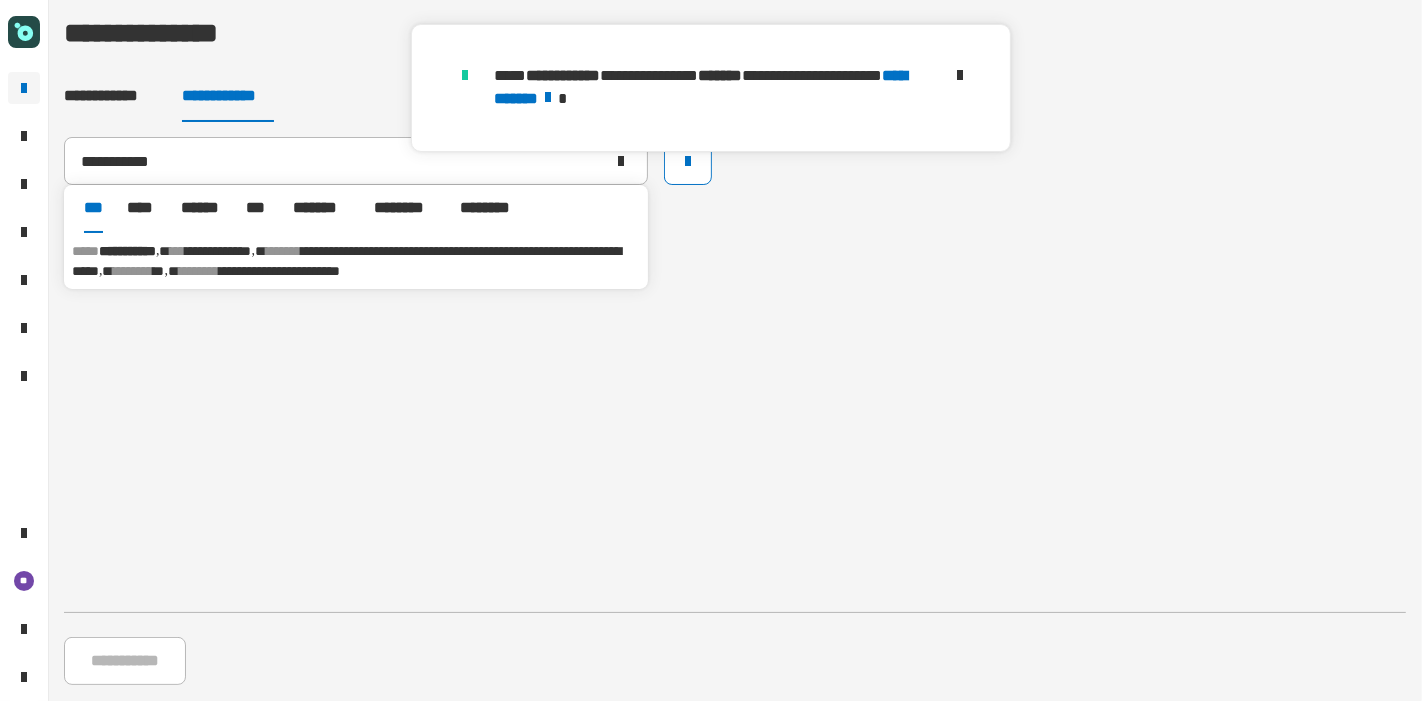 click on "*******" at bounding box center [283, 251] 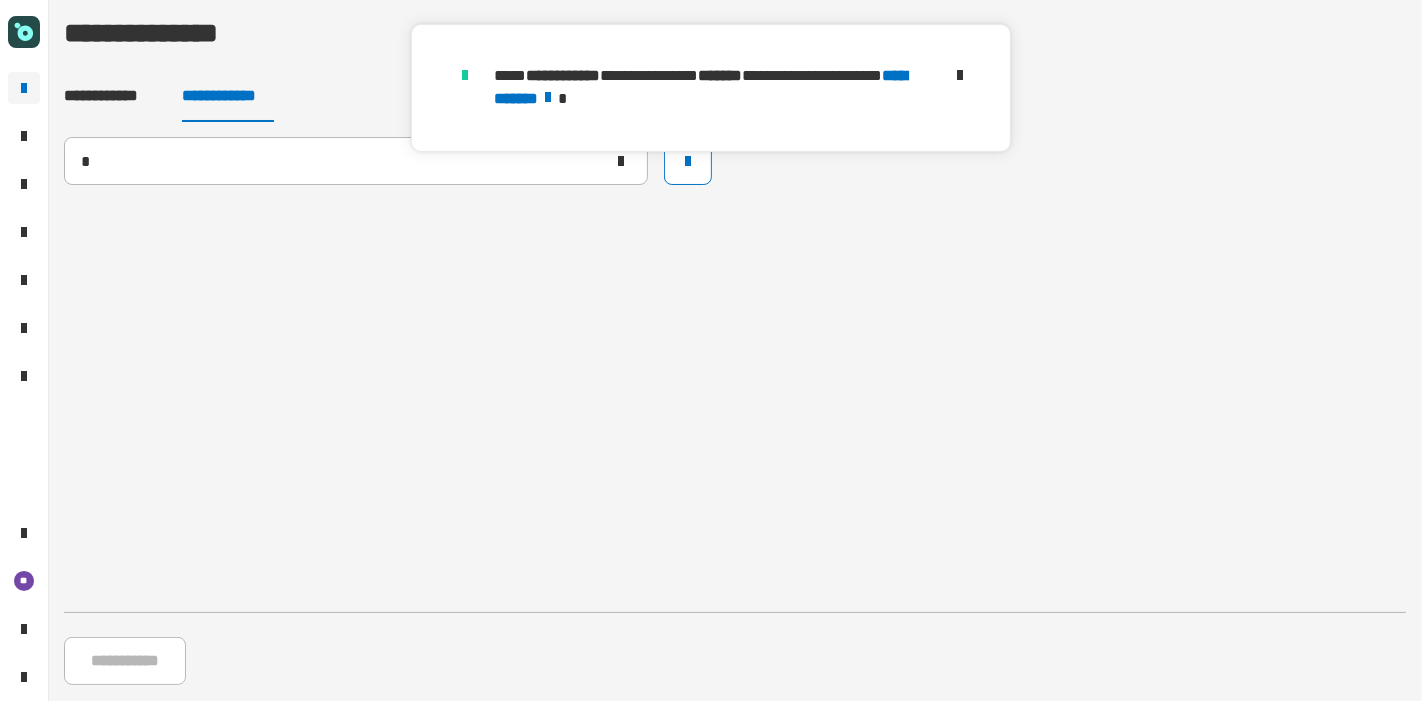 type 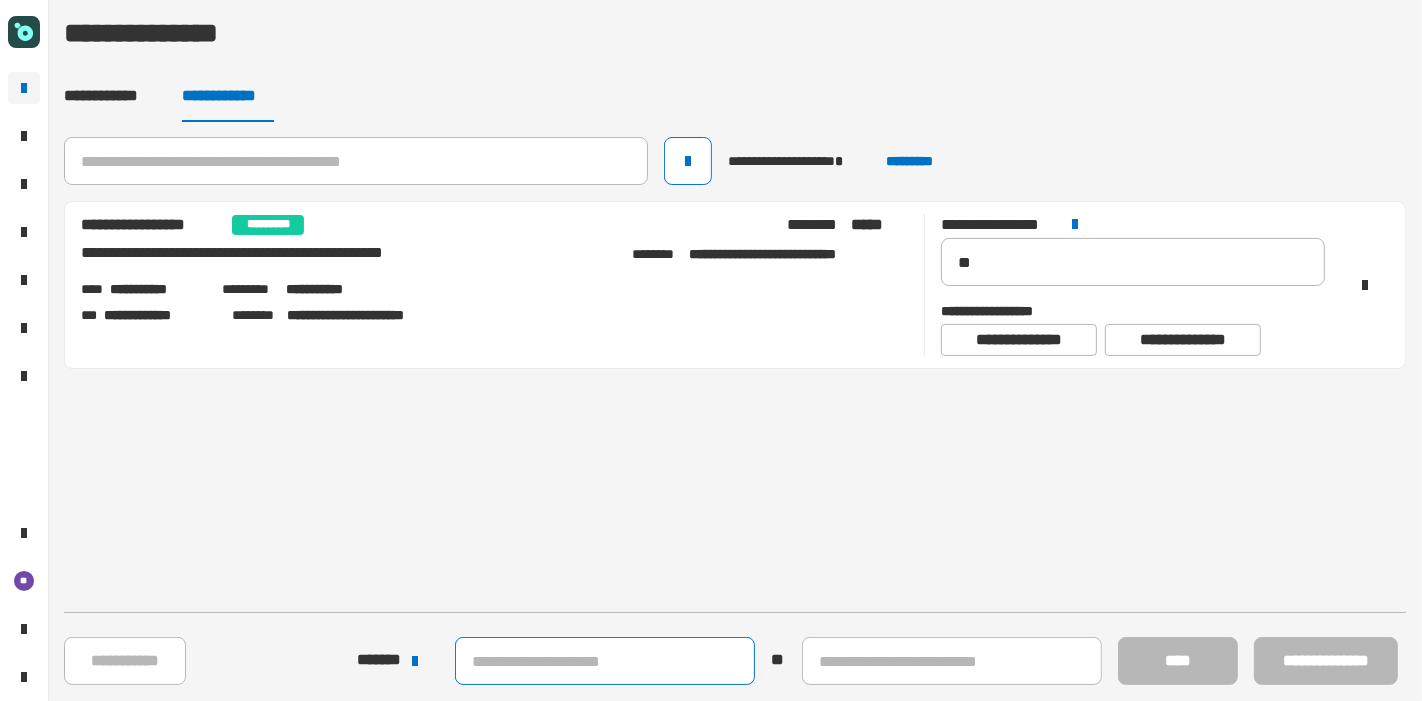 click 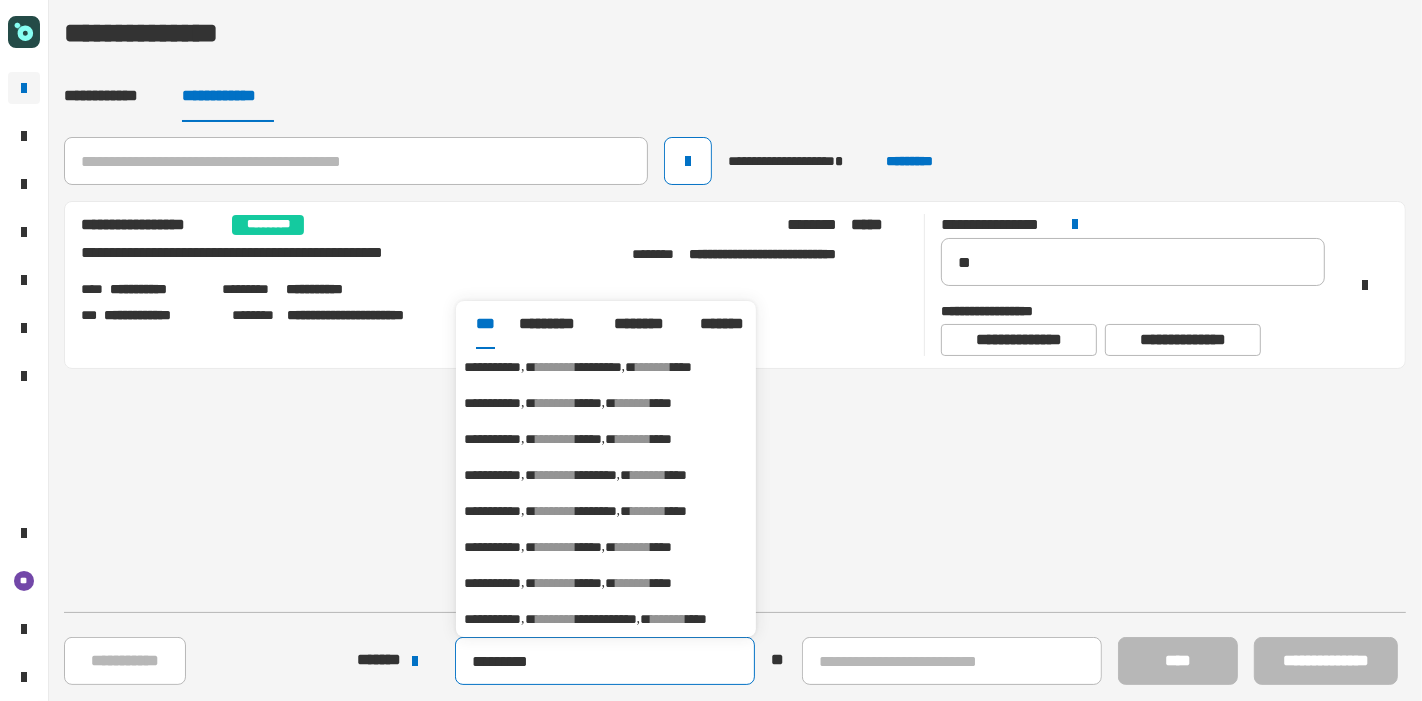 type on "*********" 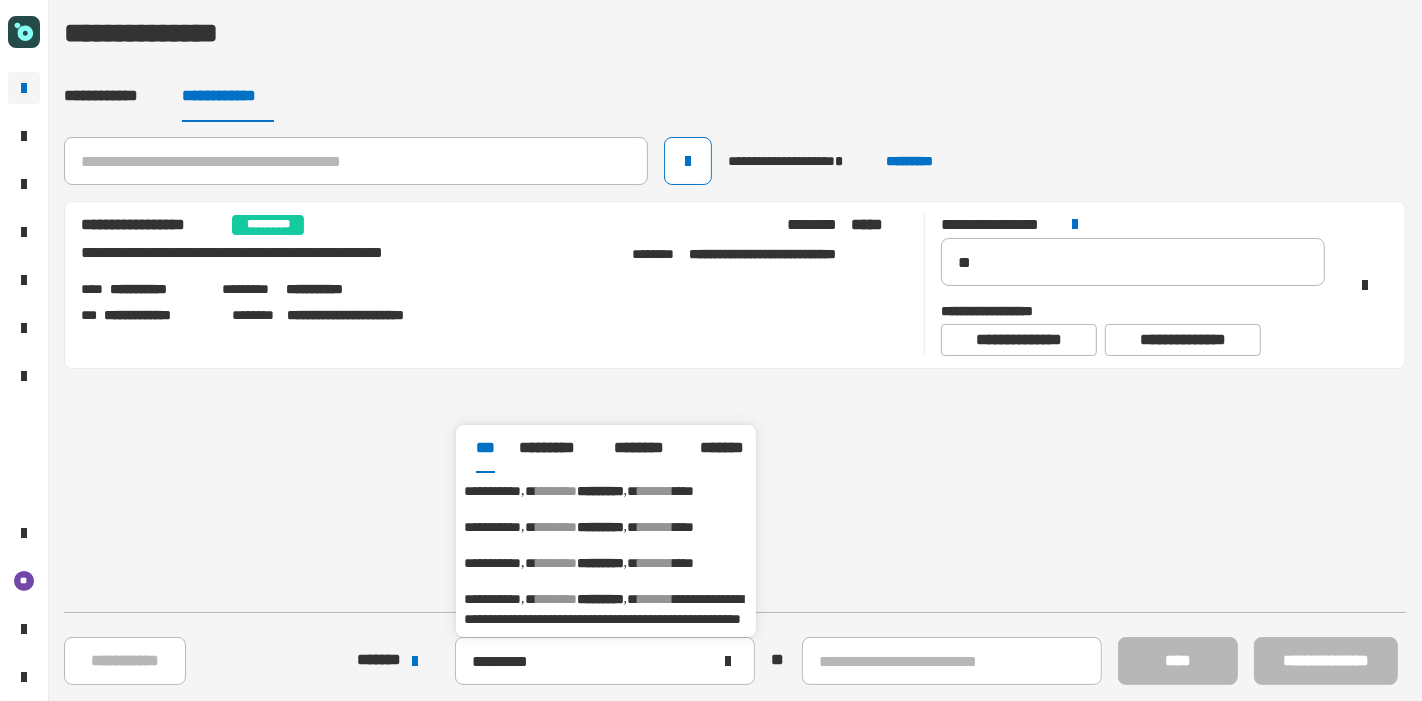 click on "********" at bounding box center (556, 599) 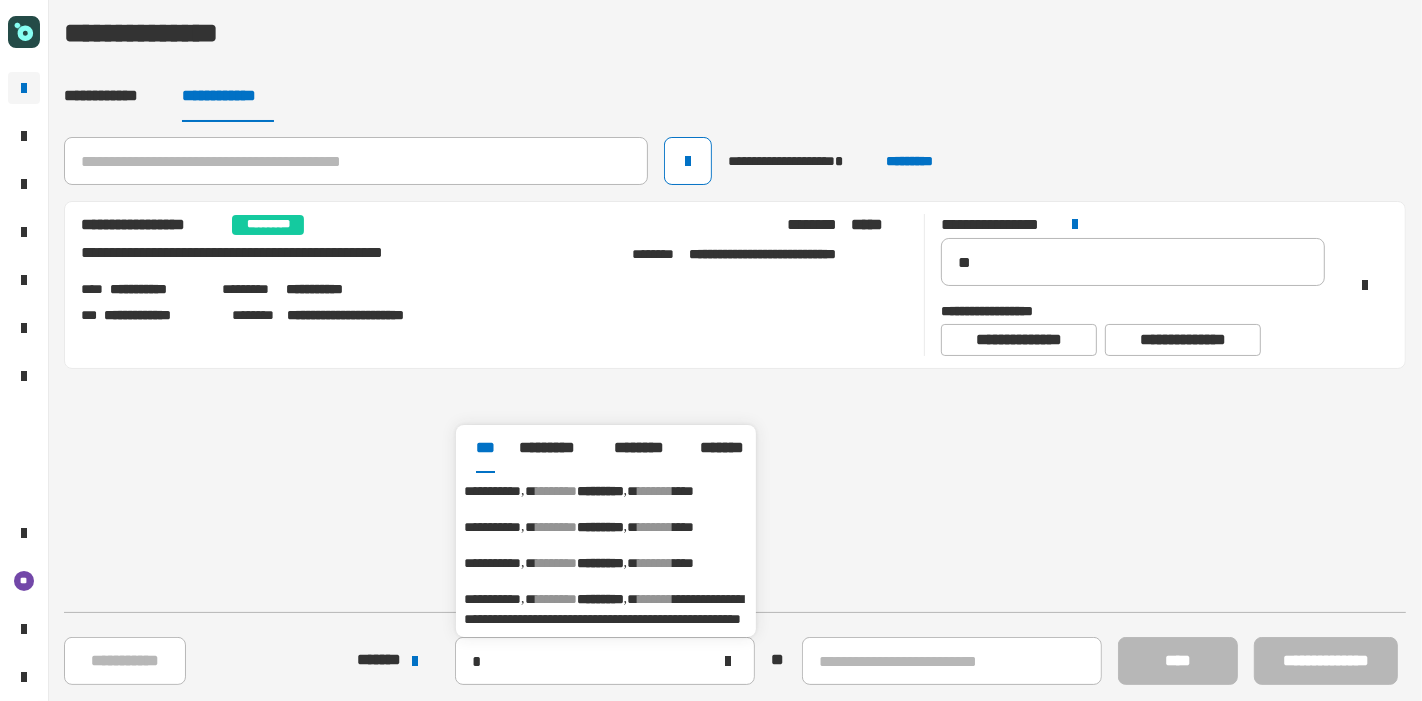 type on "**********" 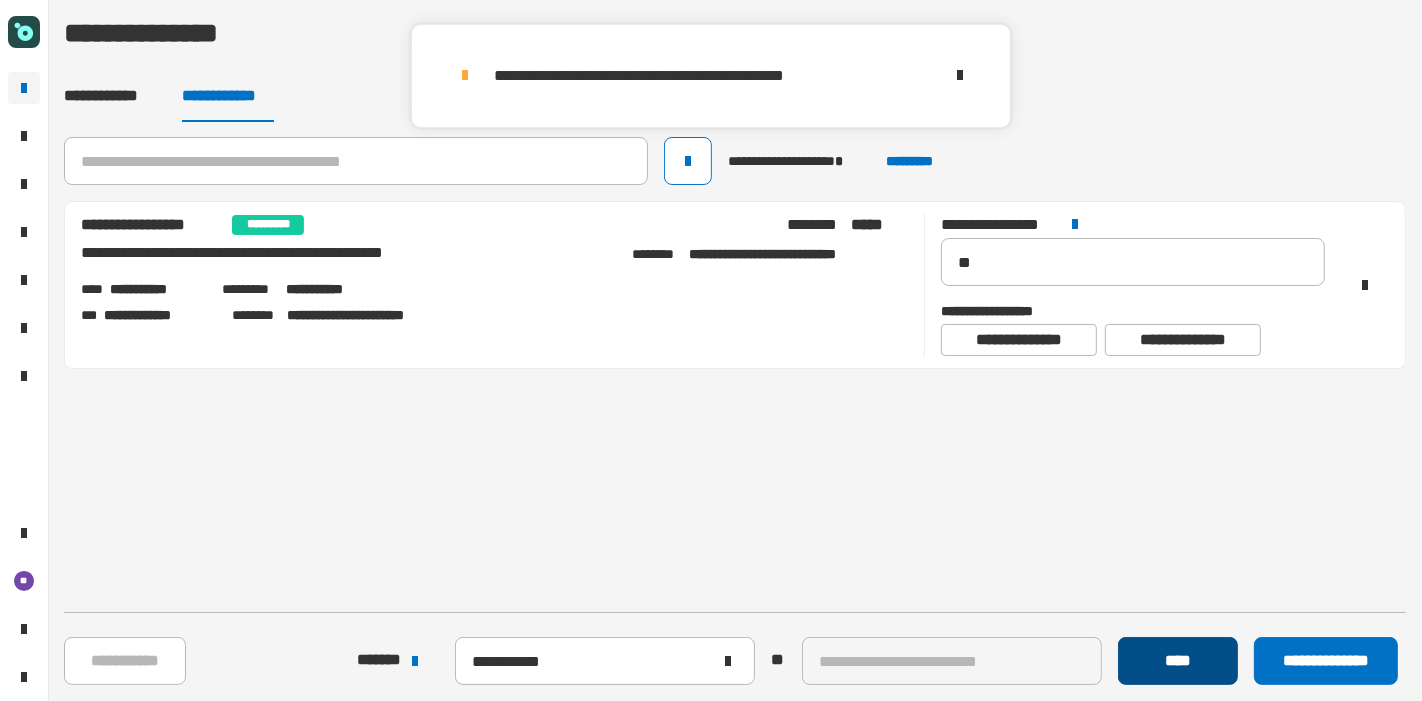 click on "****" 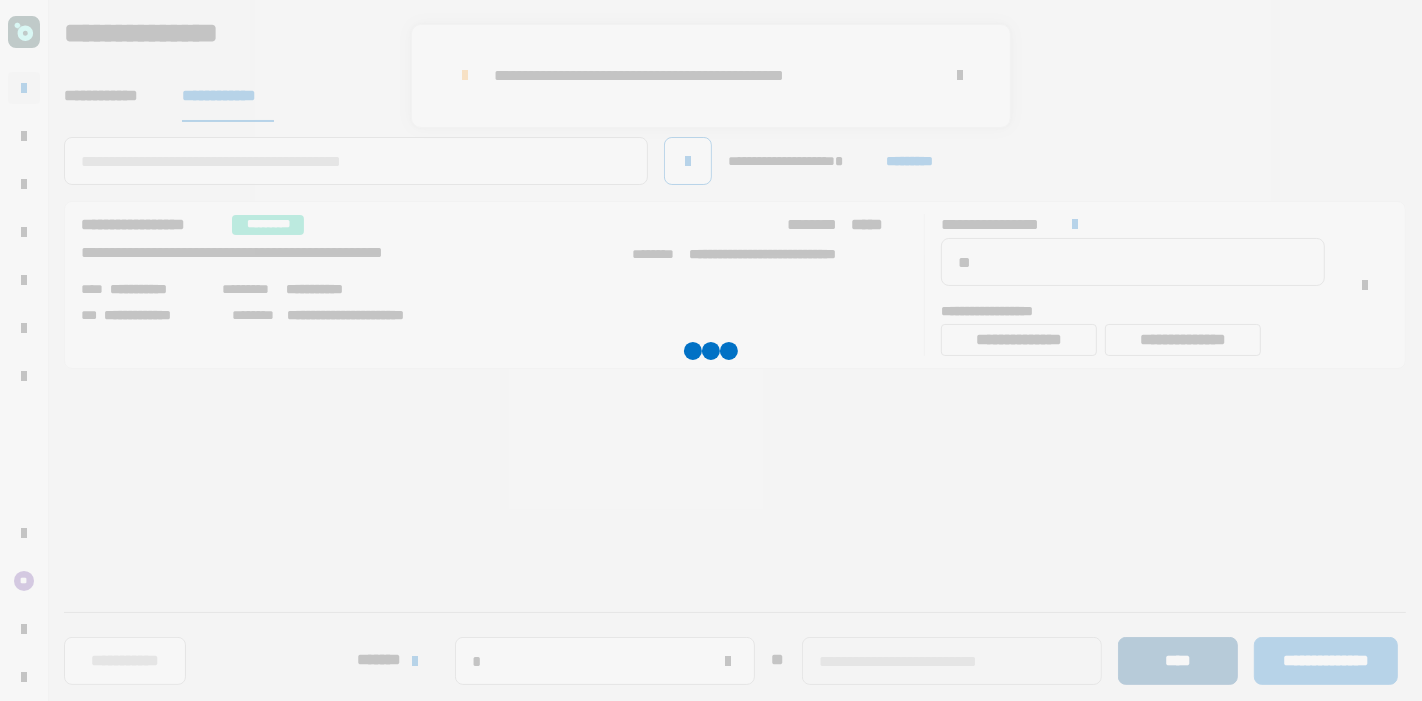 type 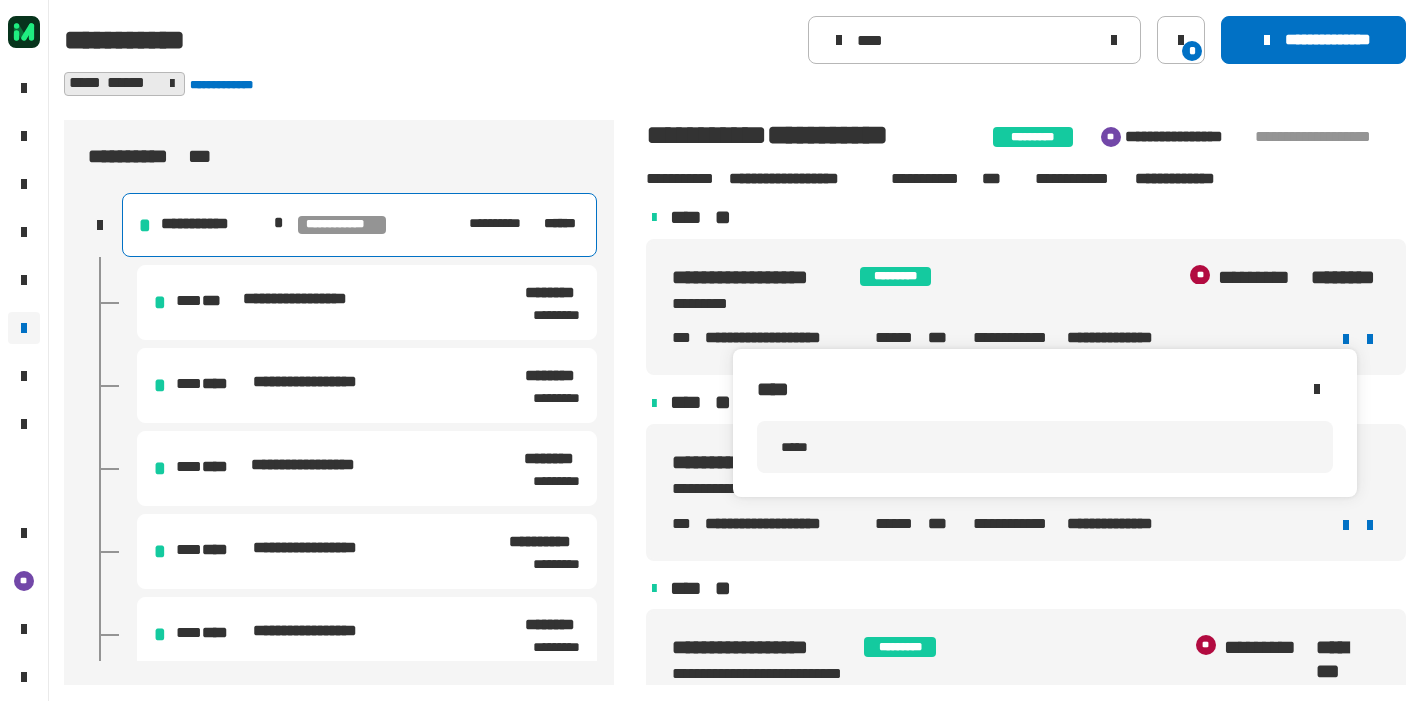 scroll, scrollTop: 0, scrollLeft: 0, axis: both 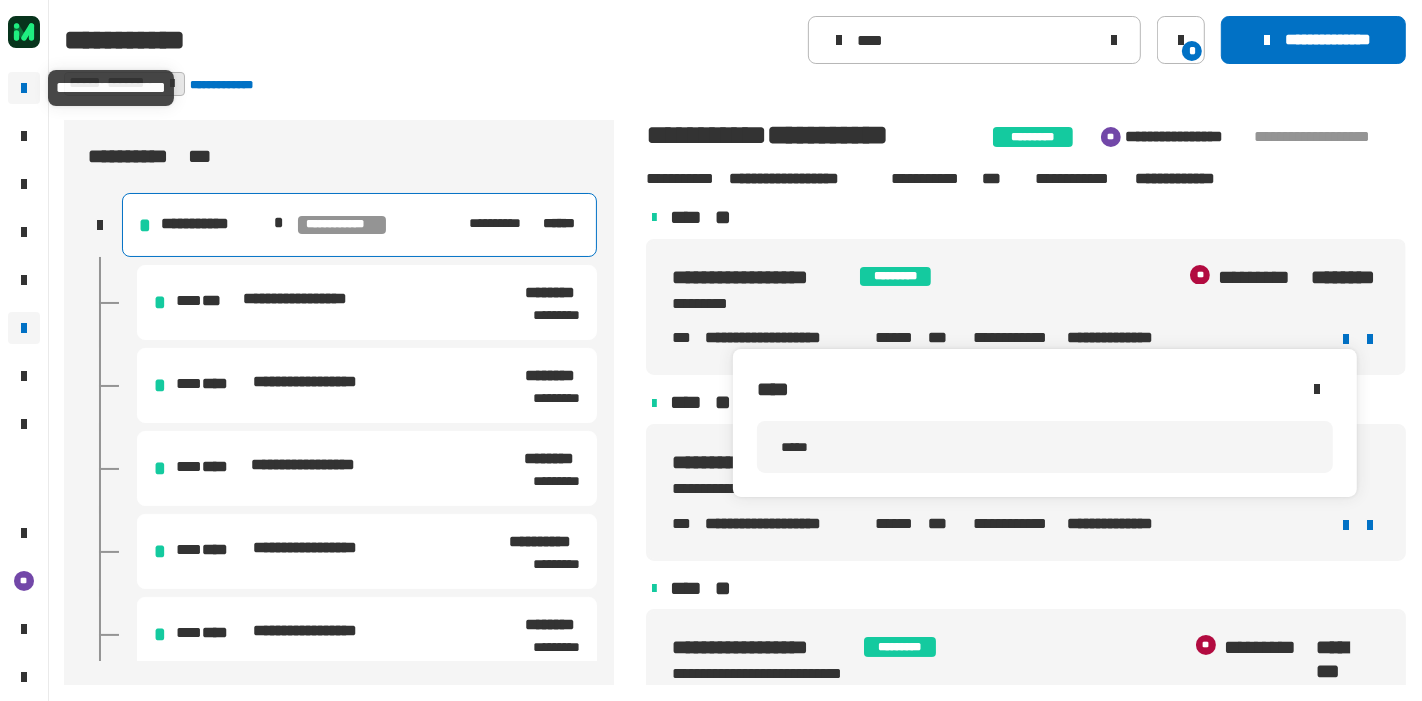 click 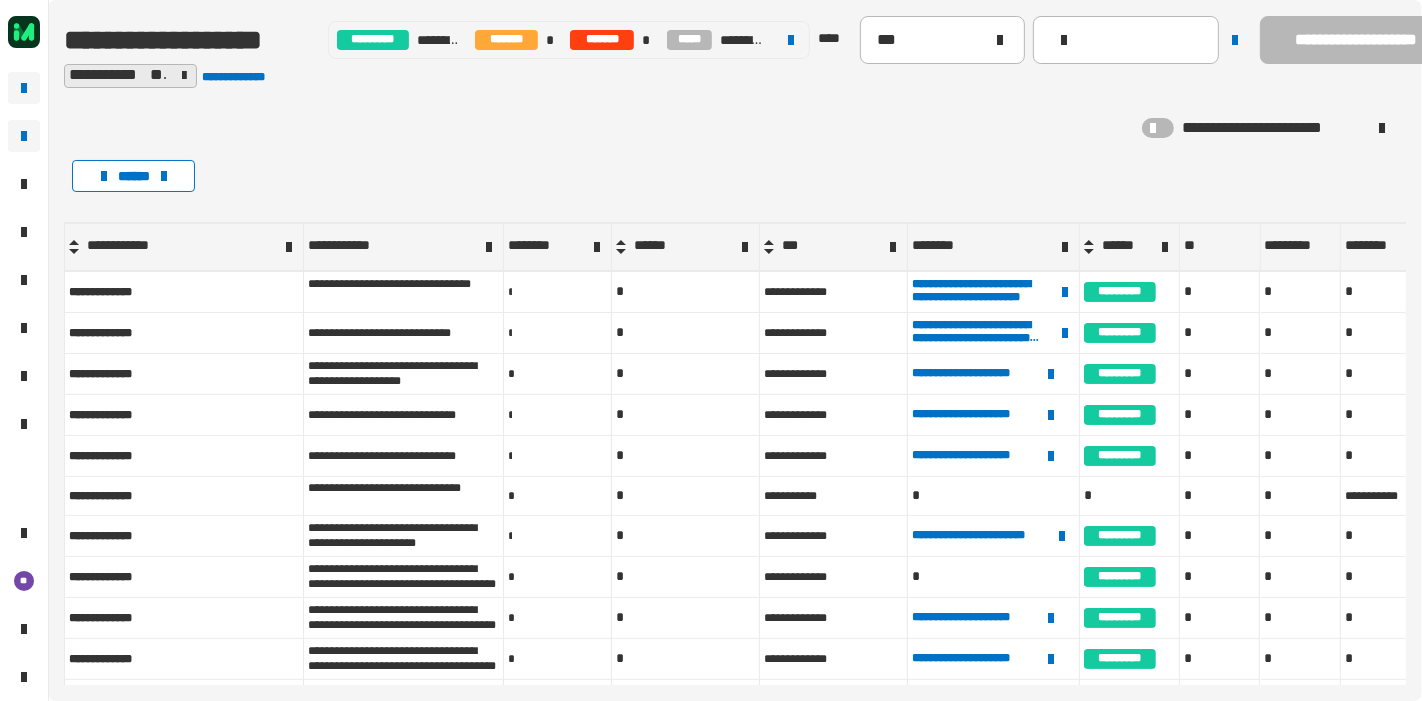 click 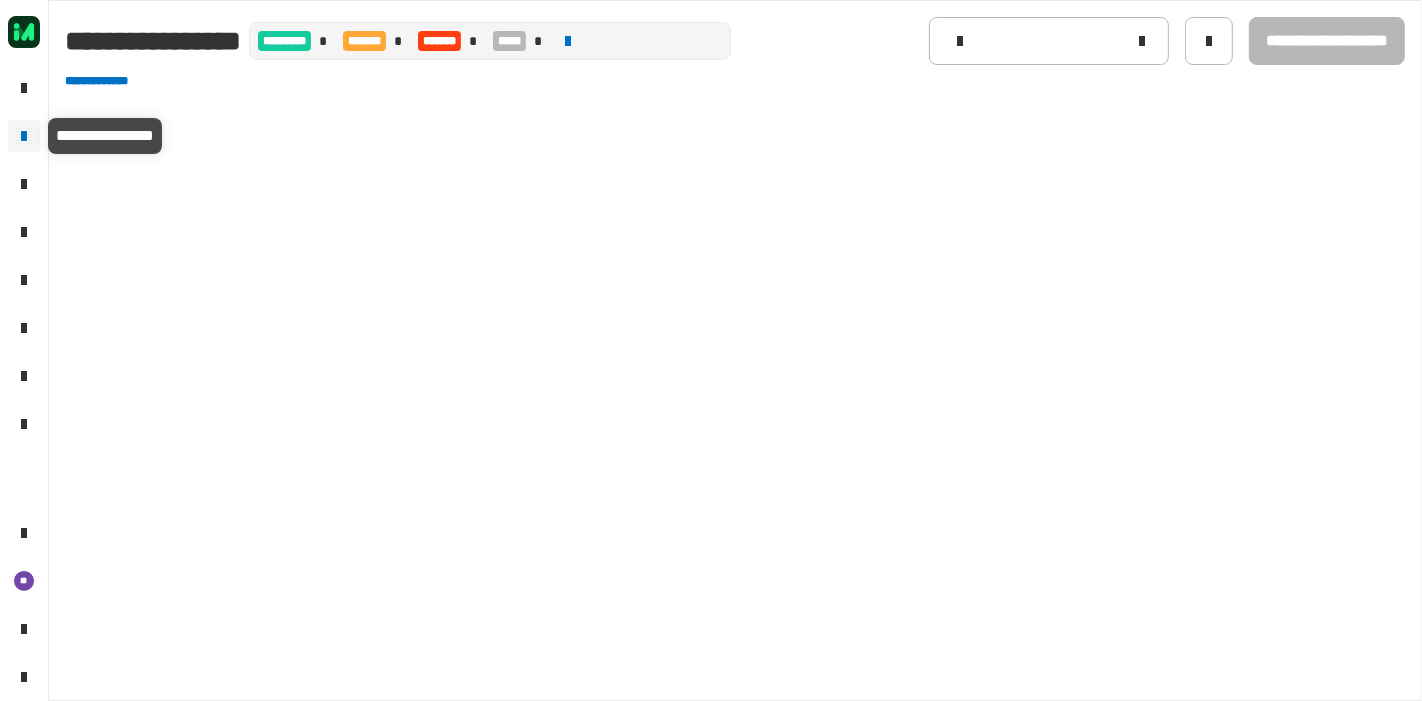 type on "****" 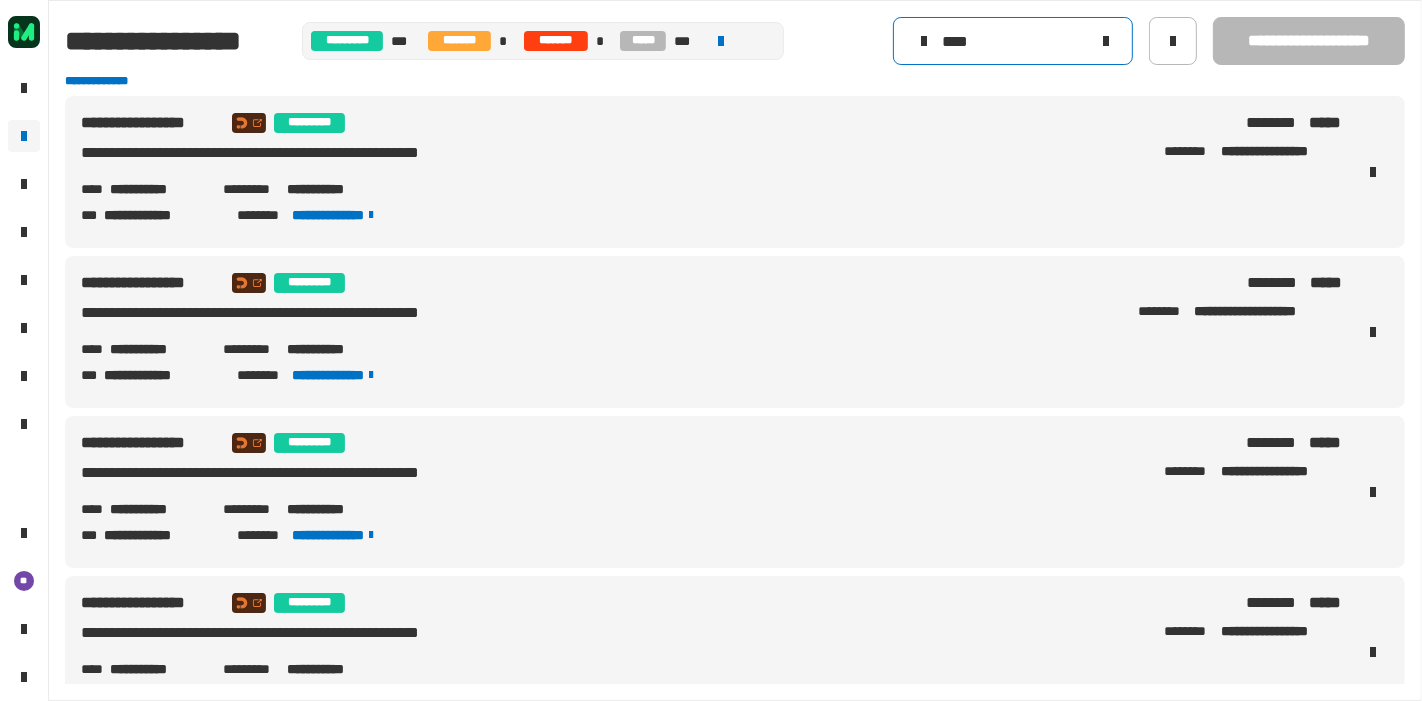 click on "****" 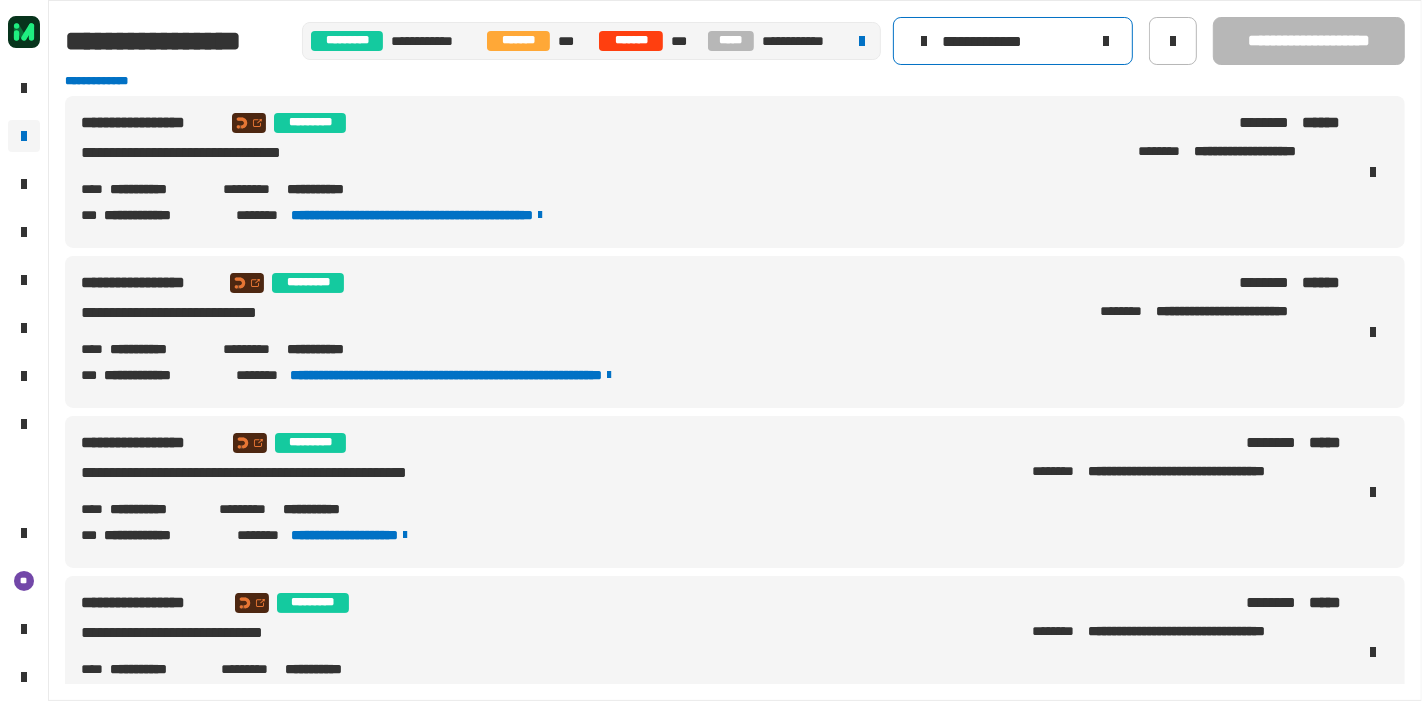 type on "**********" 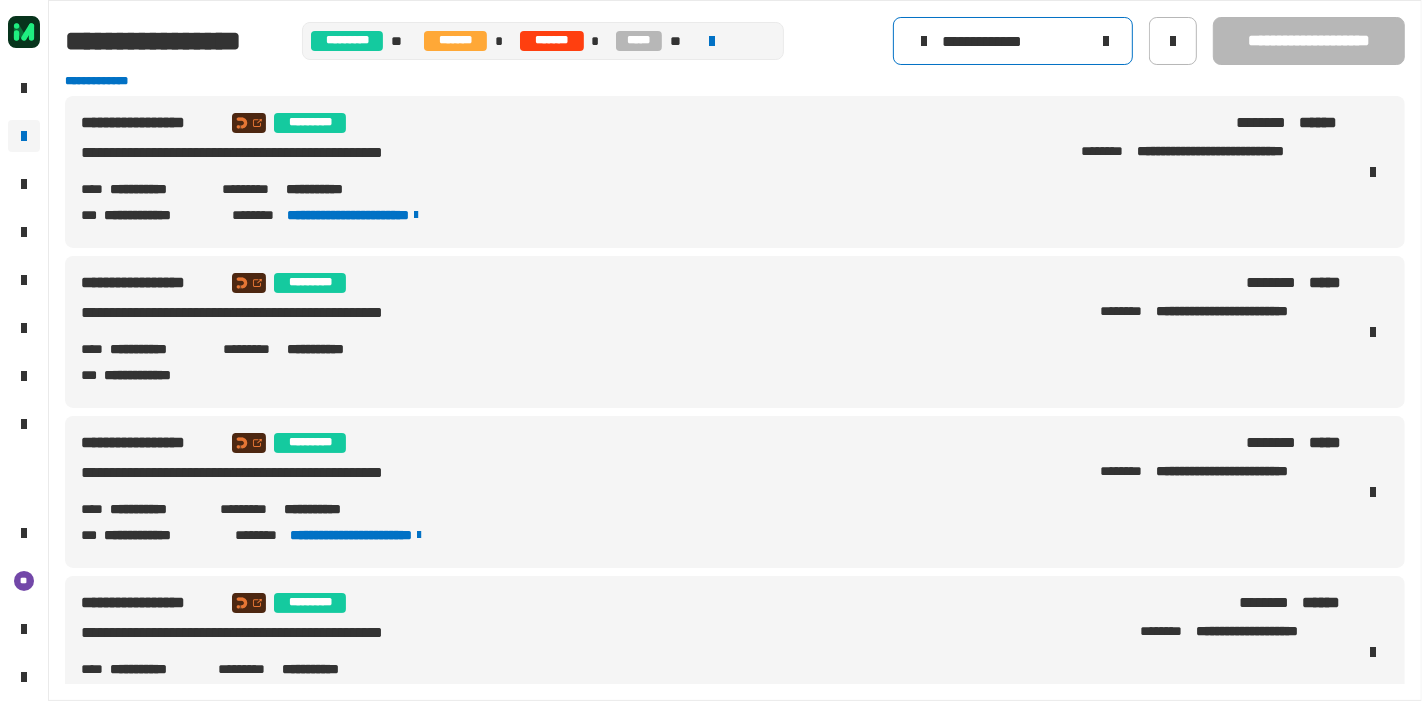 scroll, scrollTop: 373, scrollLeft: 0, axis: vertical 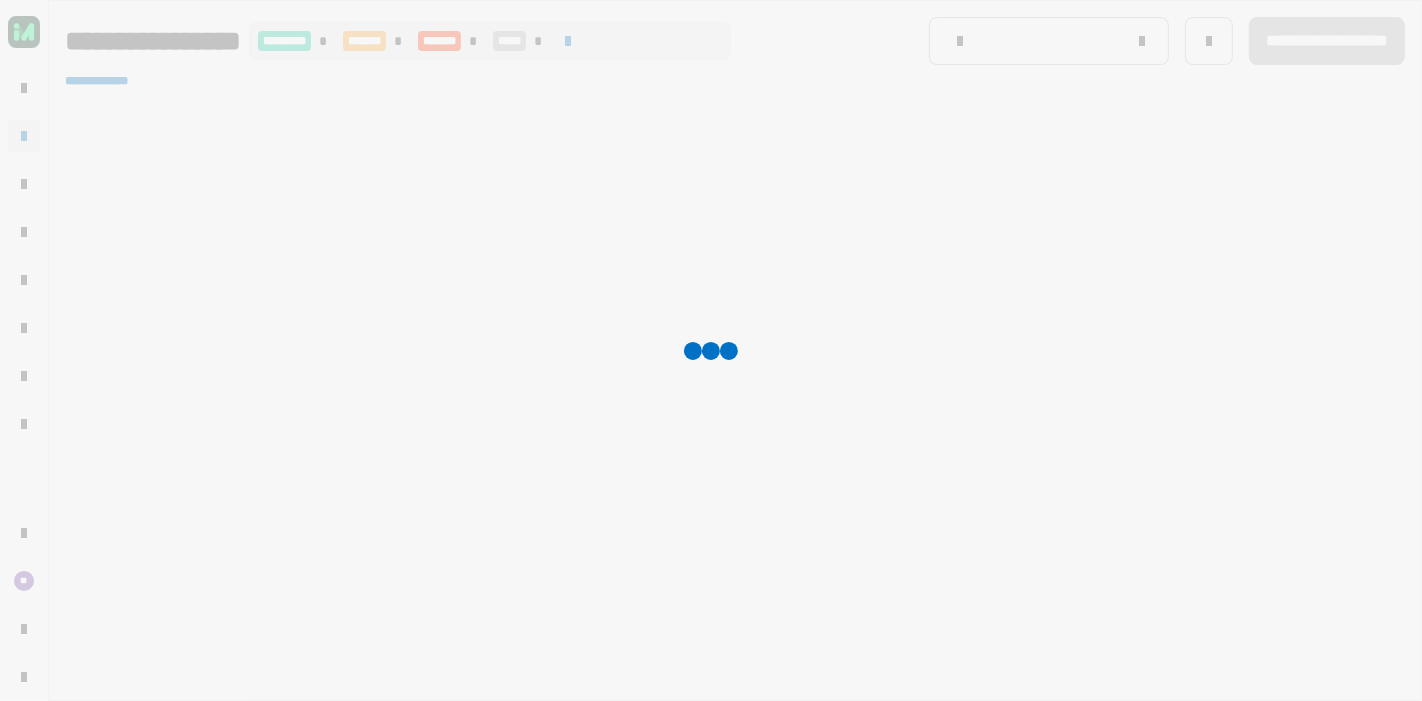 type on "**********" 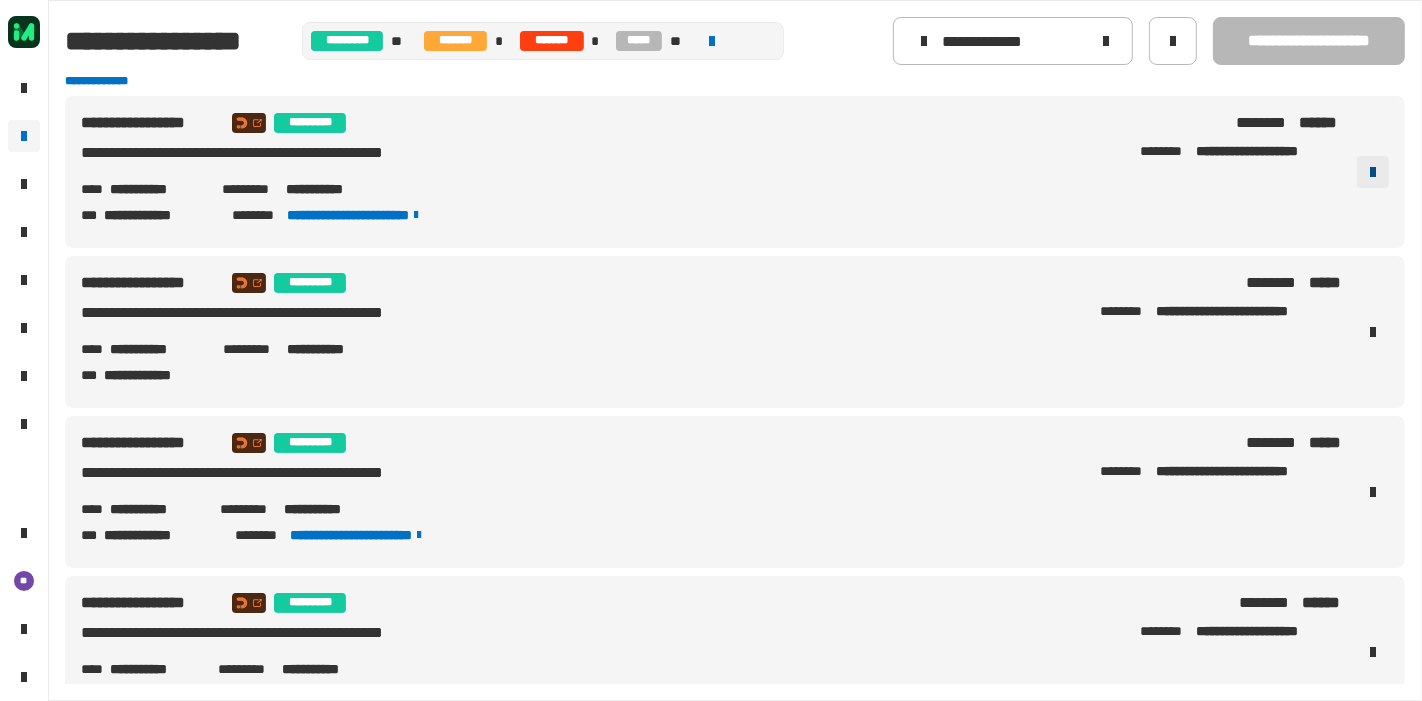 click at bounding box center [1373, 172] 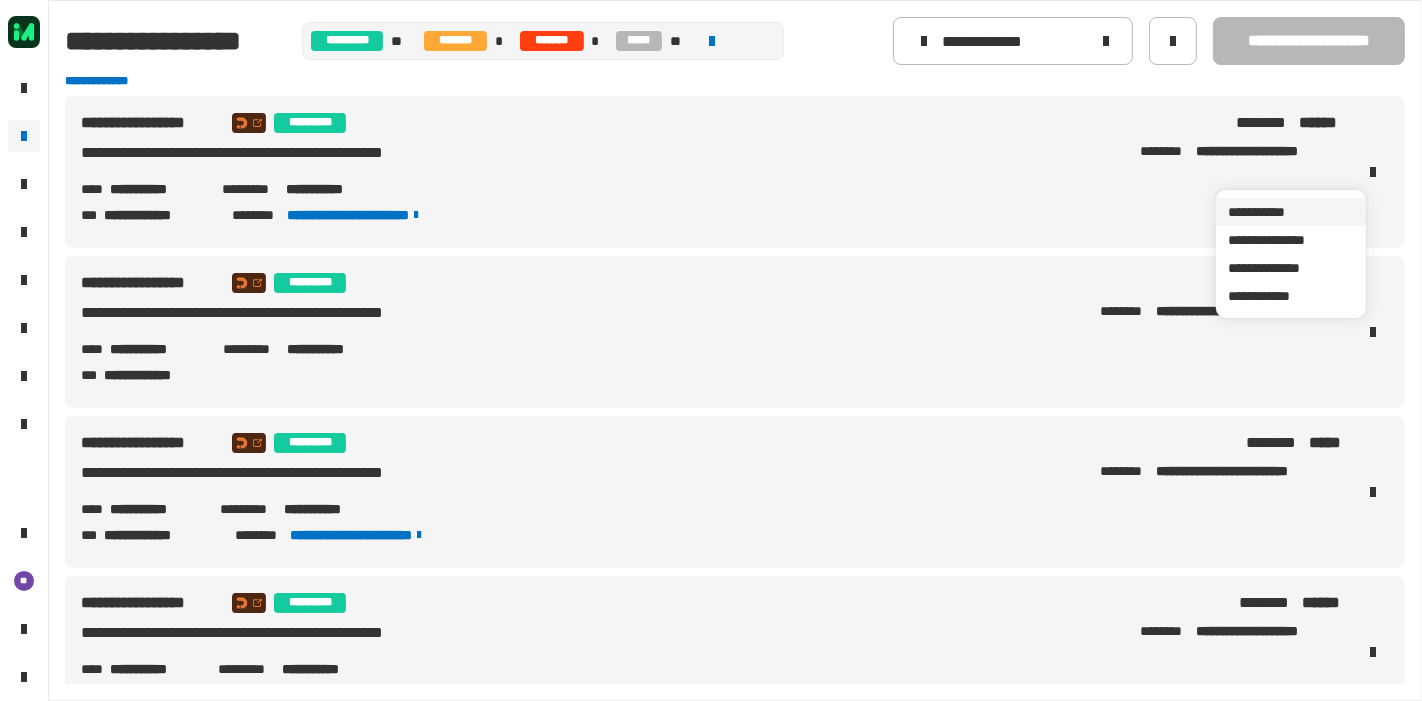 click on "**********" at bounding box center (1291, 212) 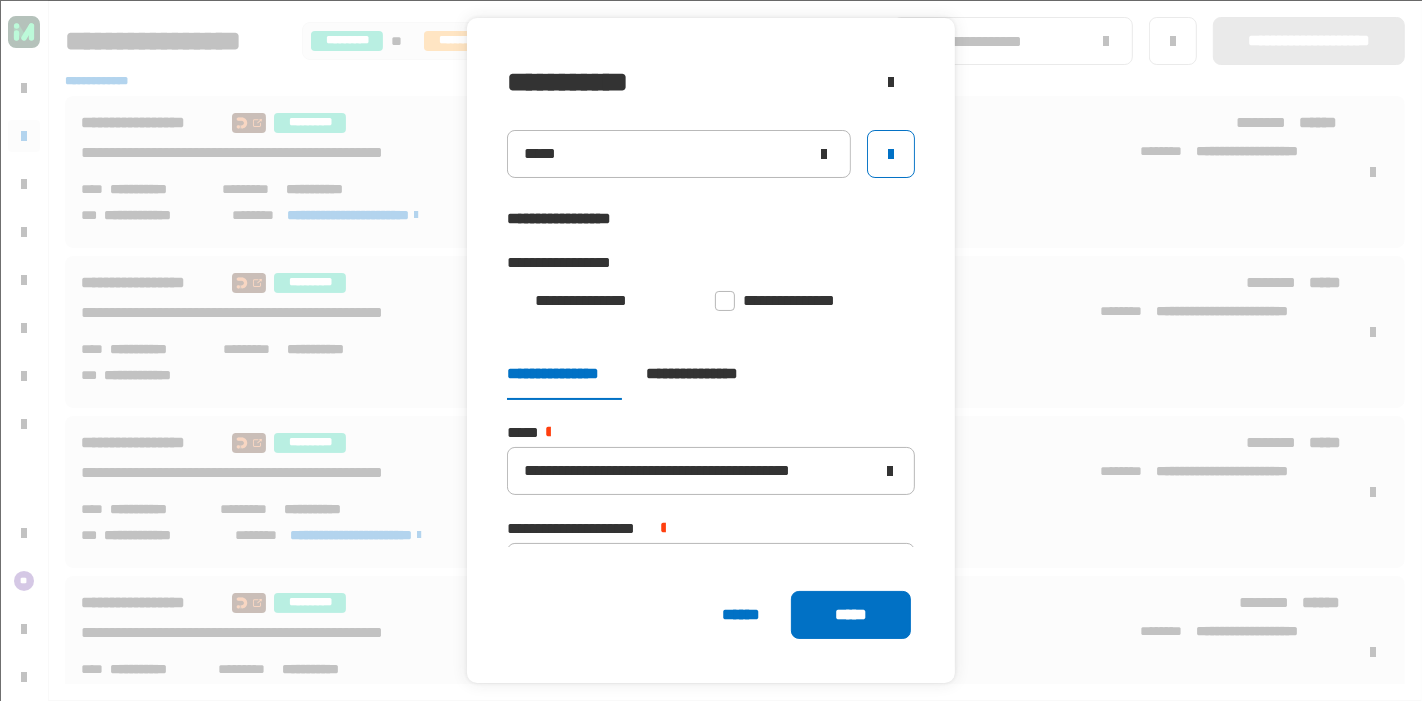 click on "**********" 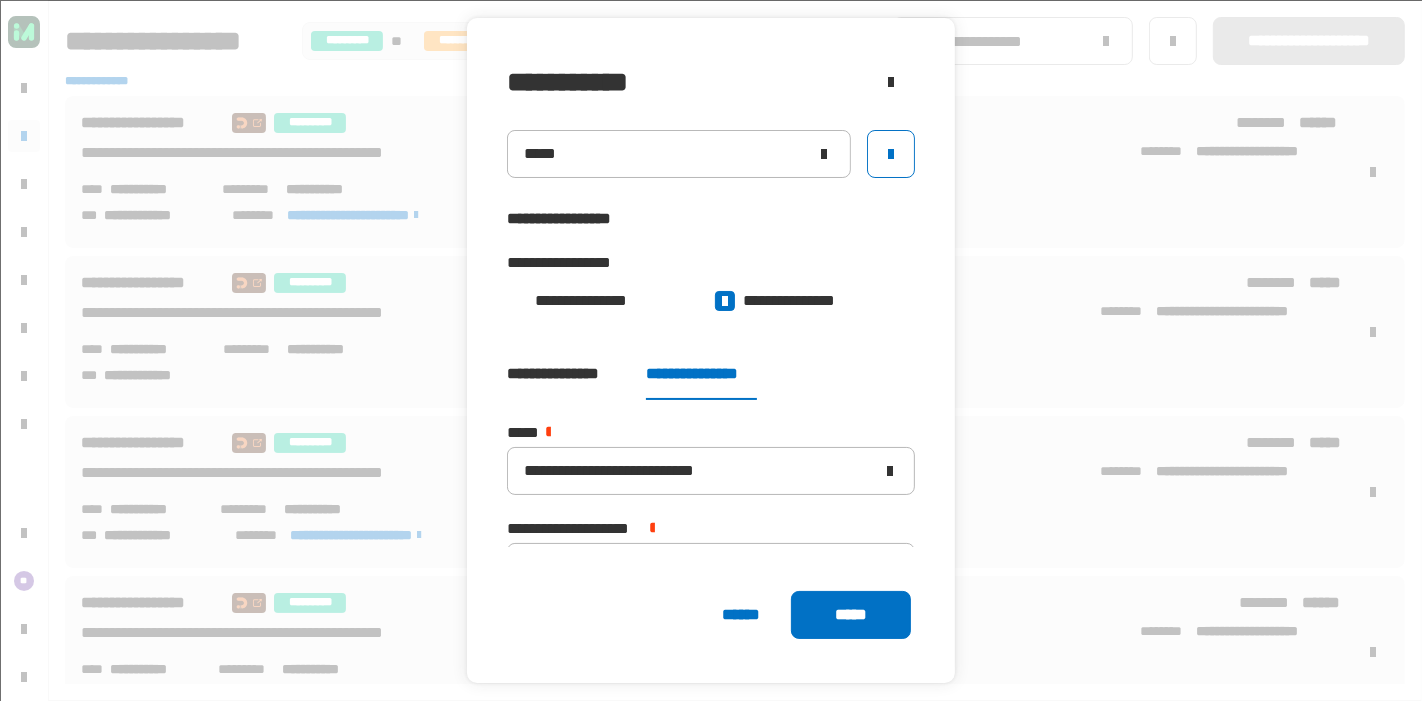 click on "**********" 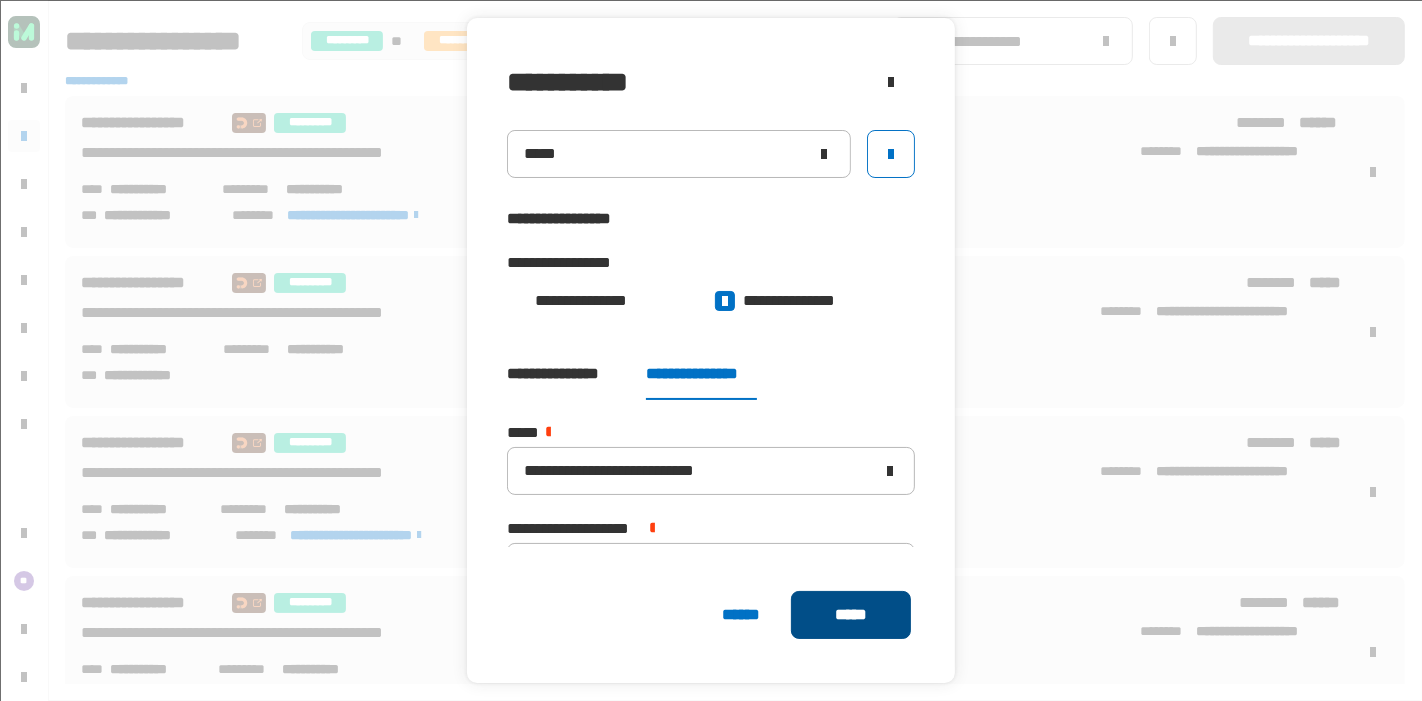 click on "*****" 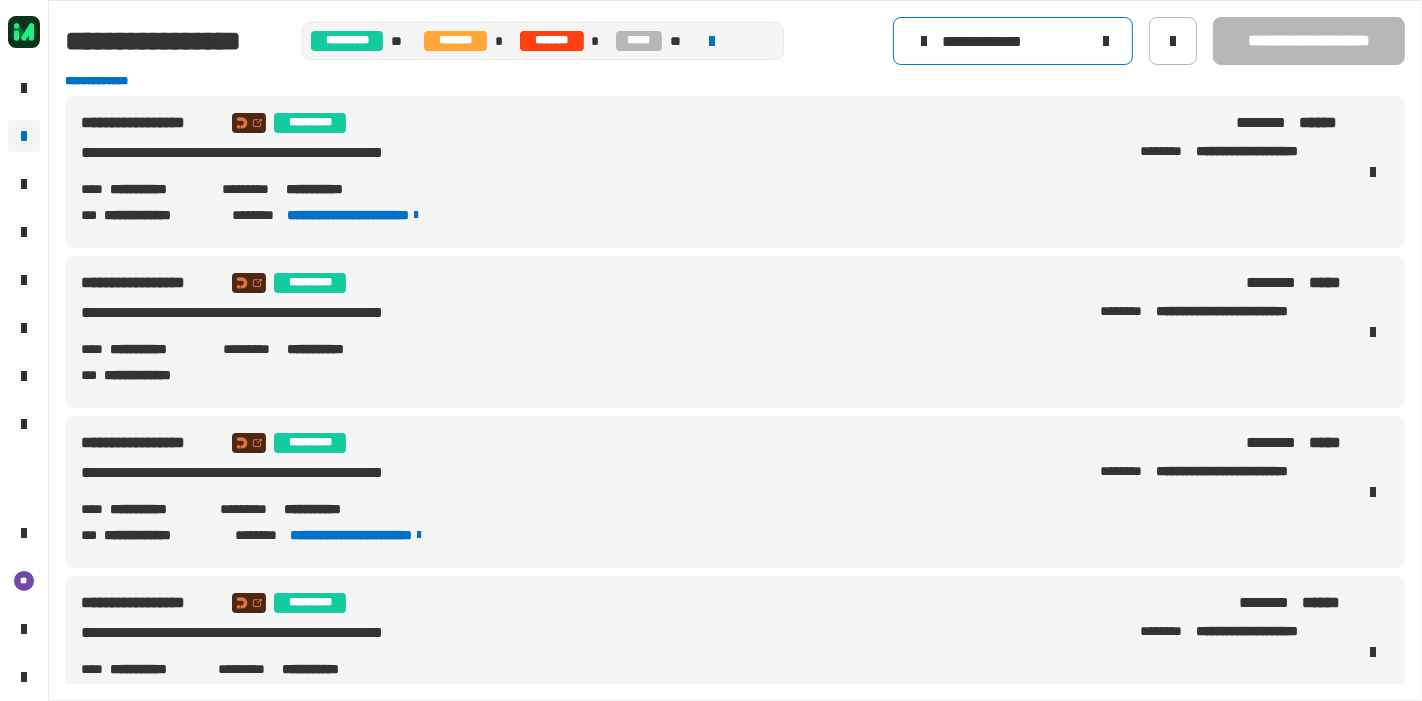 click on "**********" 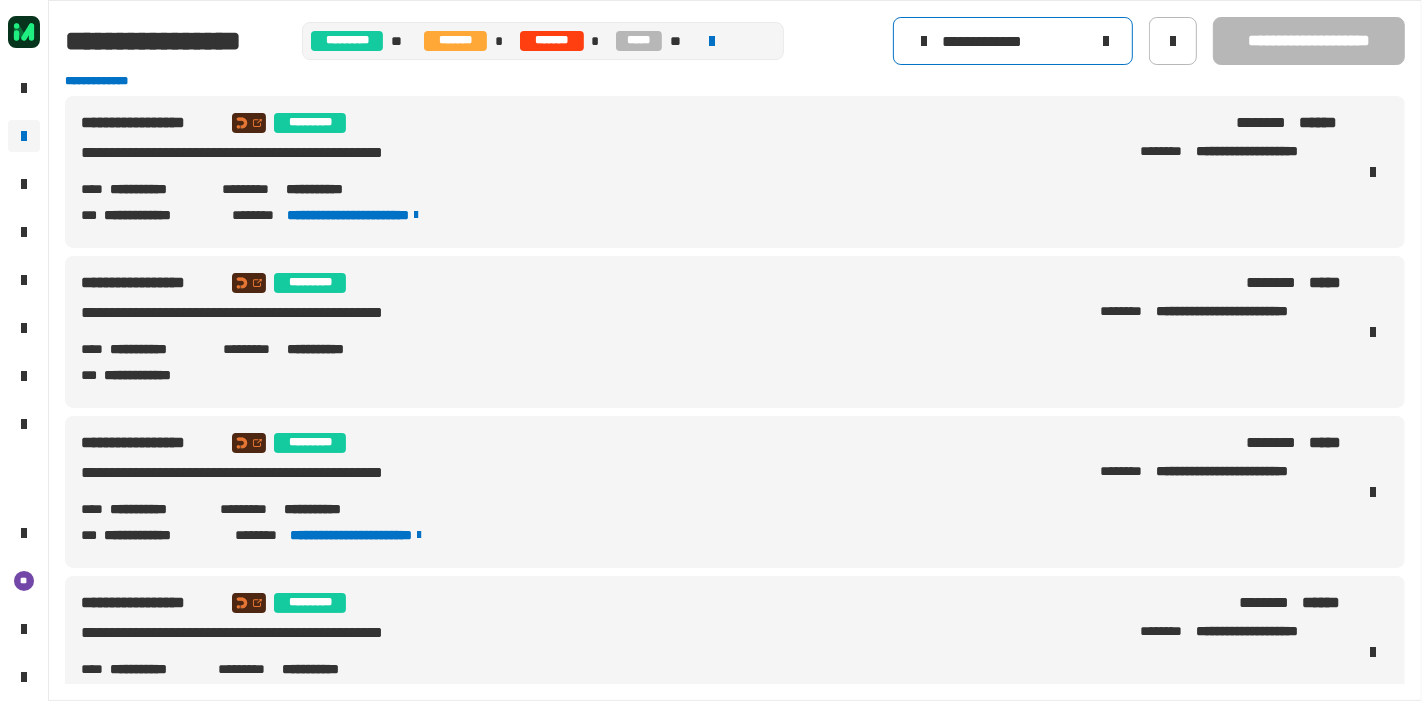 click 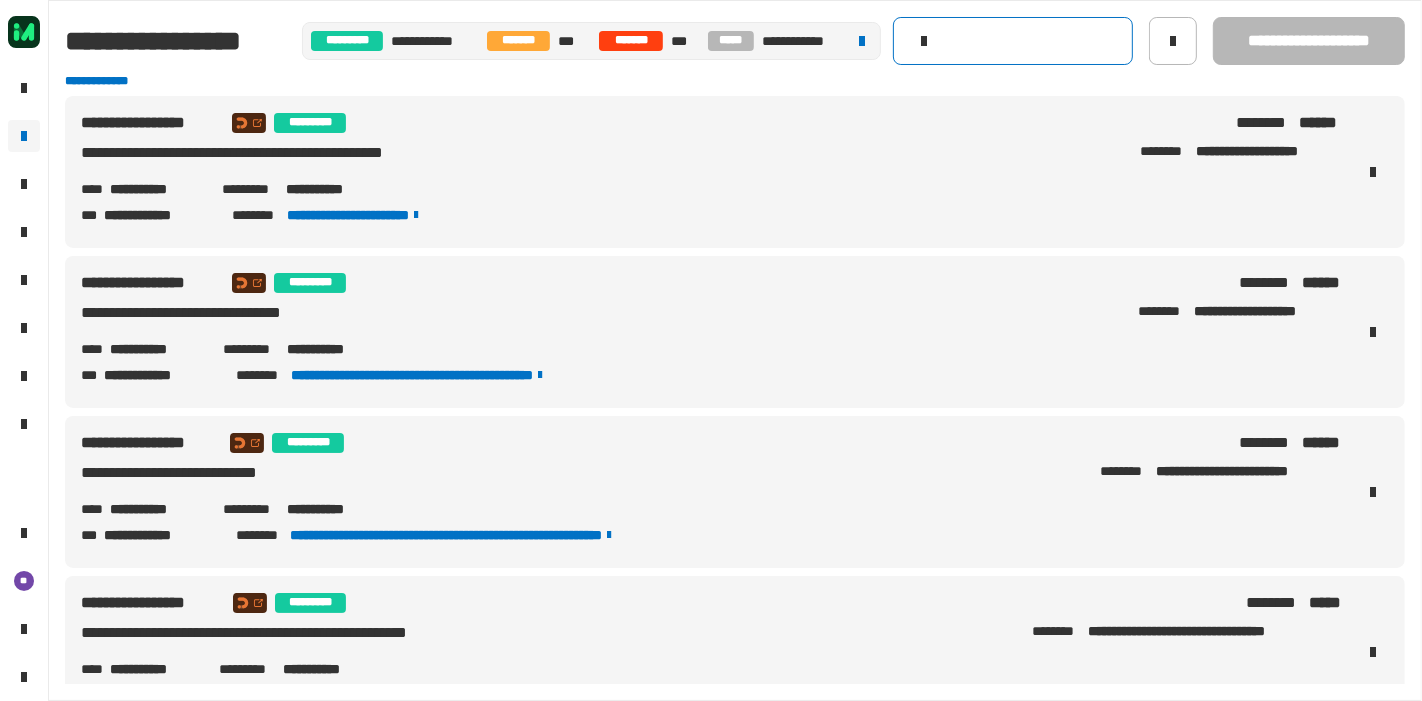 click 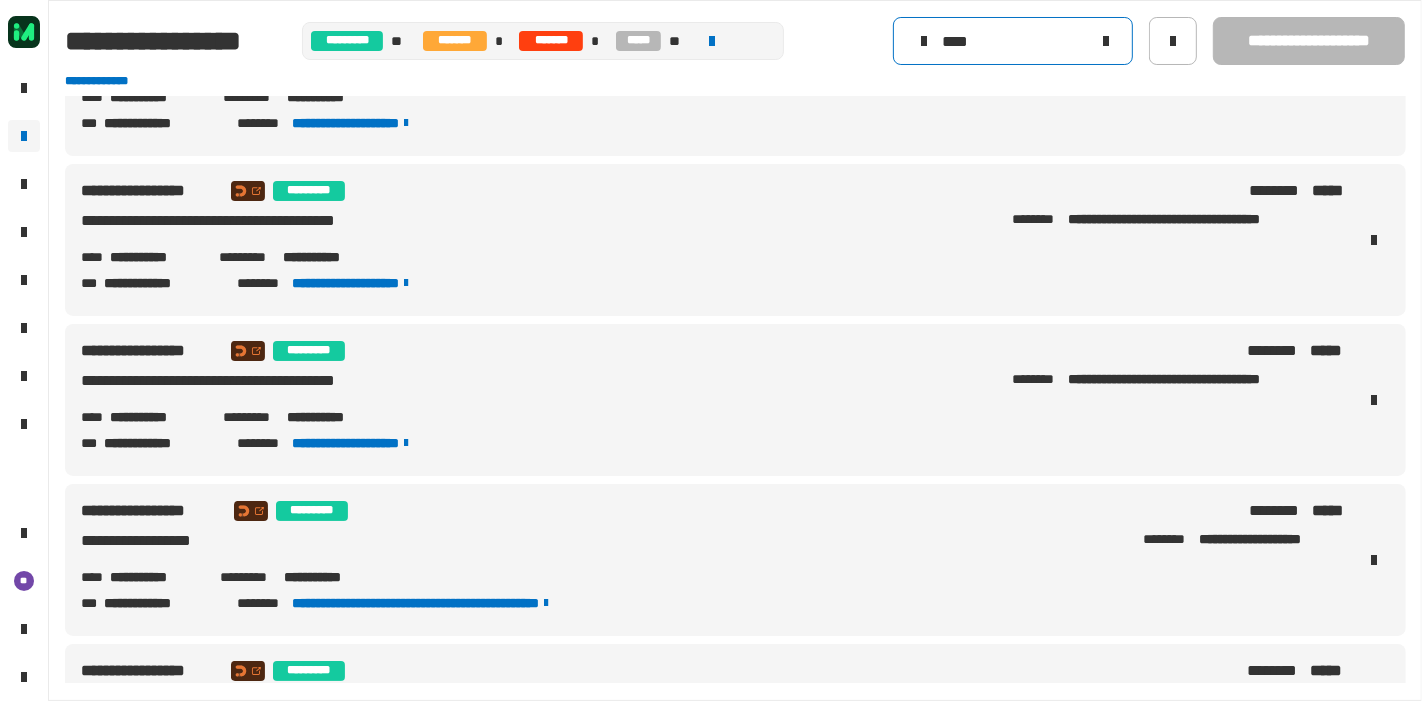 scroll, scrollTop: 3893, scrollLeft: 0, axis: vertical 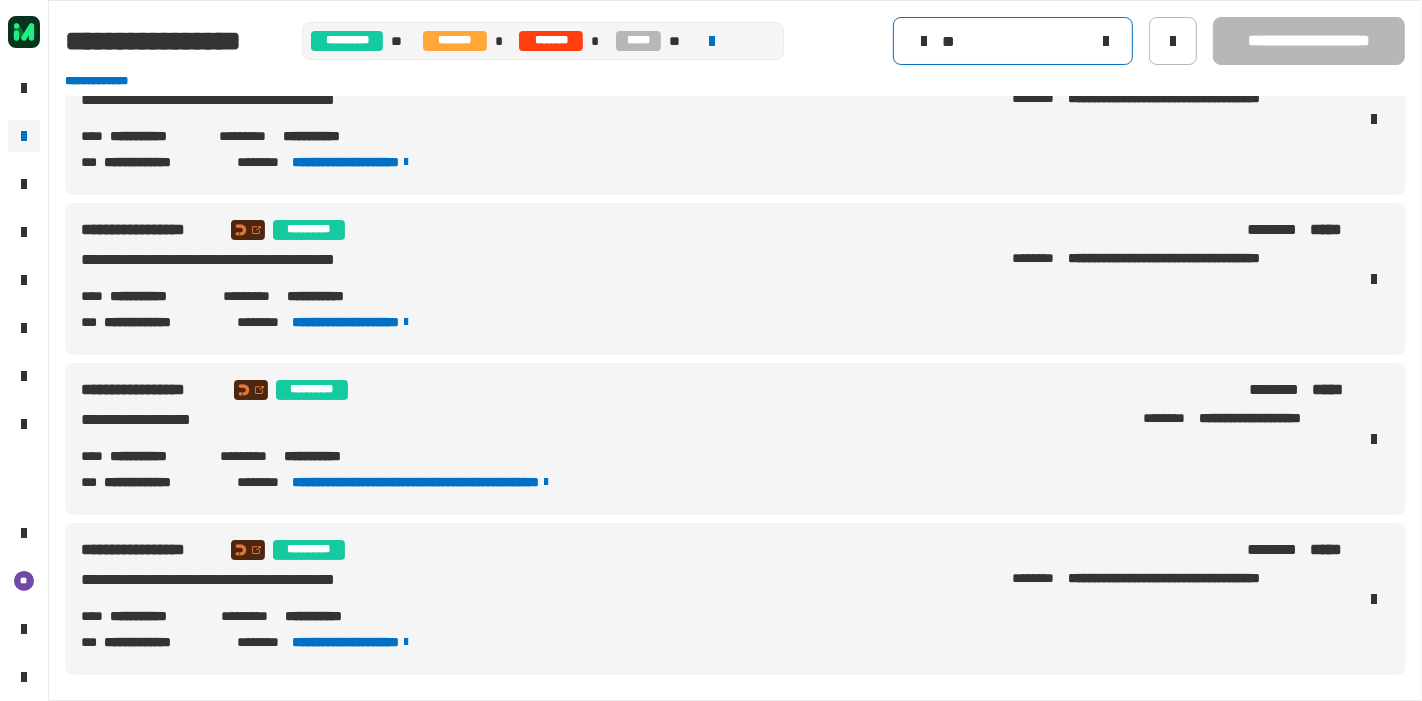 type on "*" 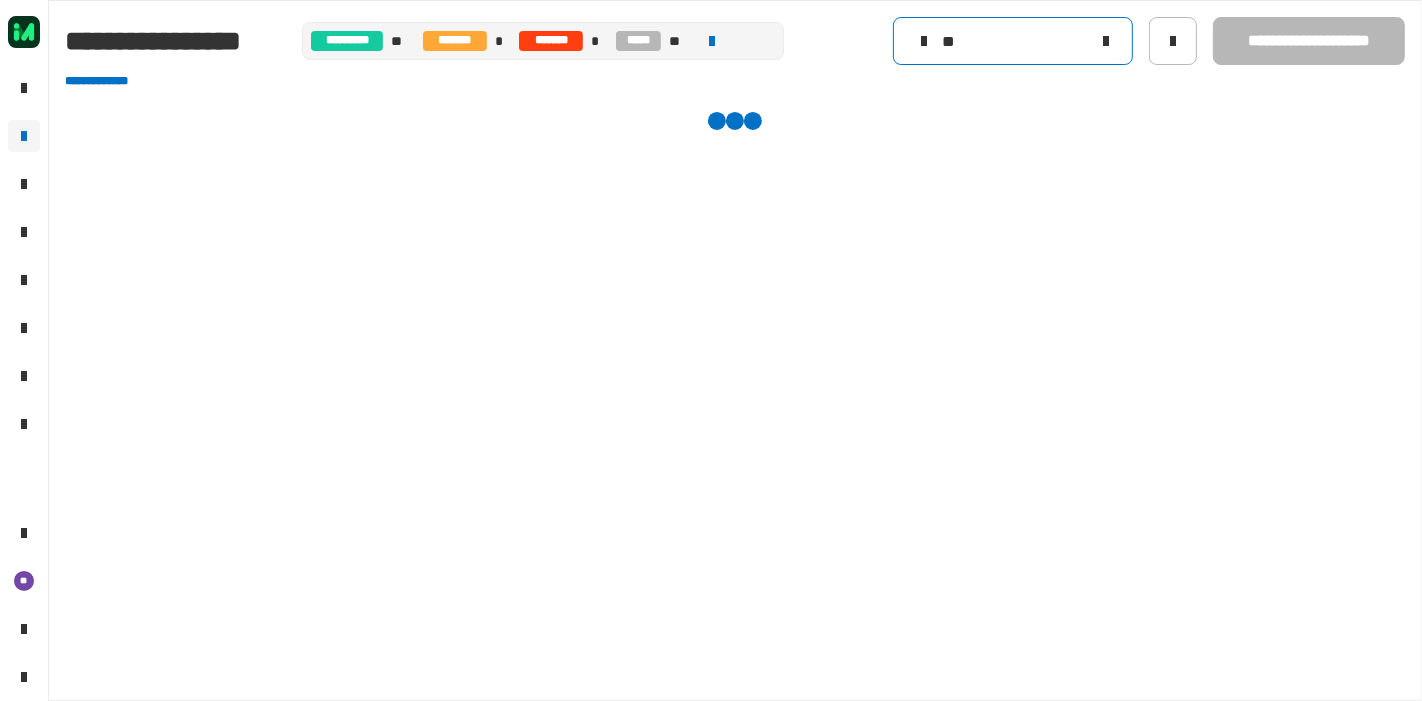 scroll, scrollTop: 0, scrollLeft: 0, axis: both 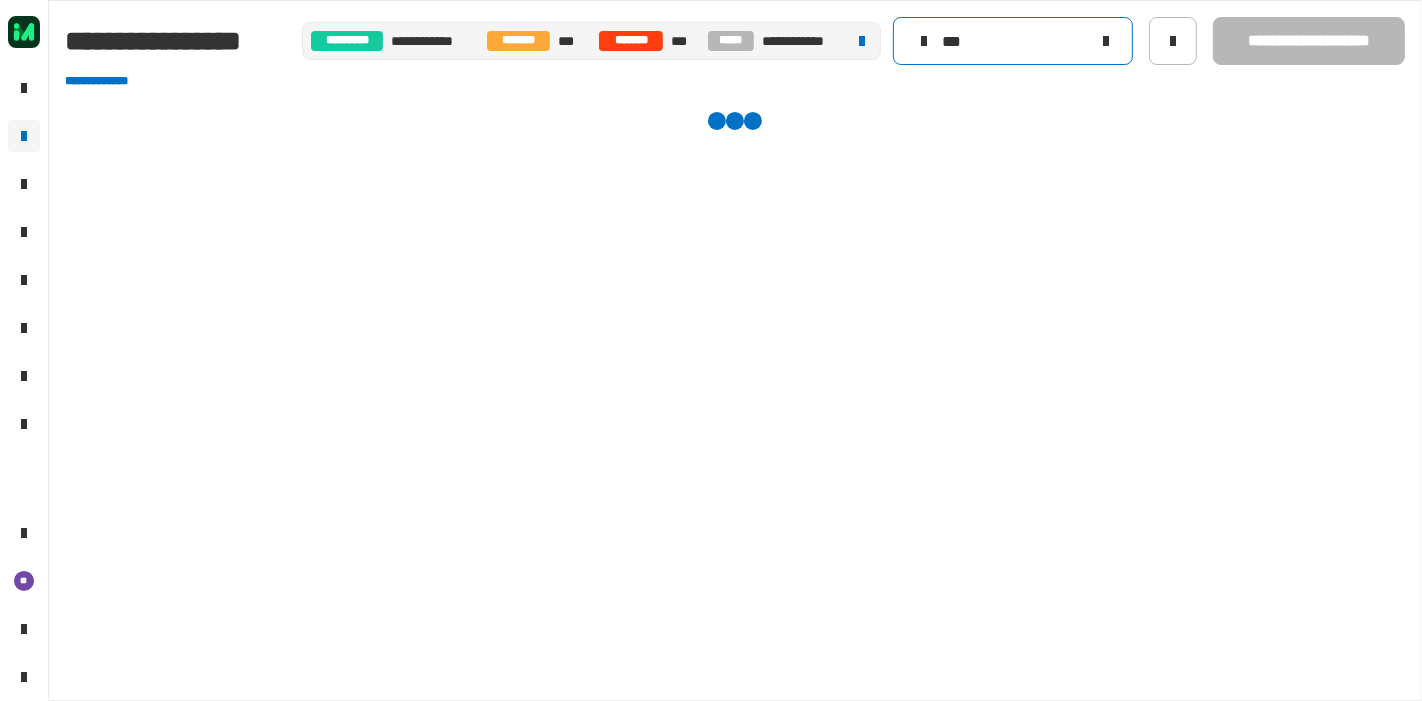 type on "****" 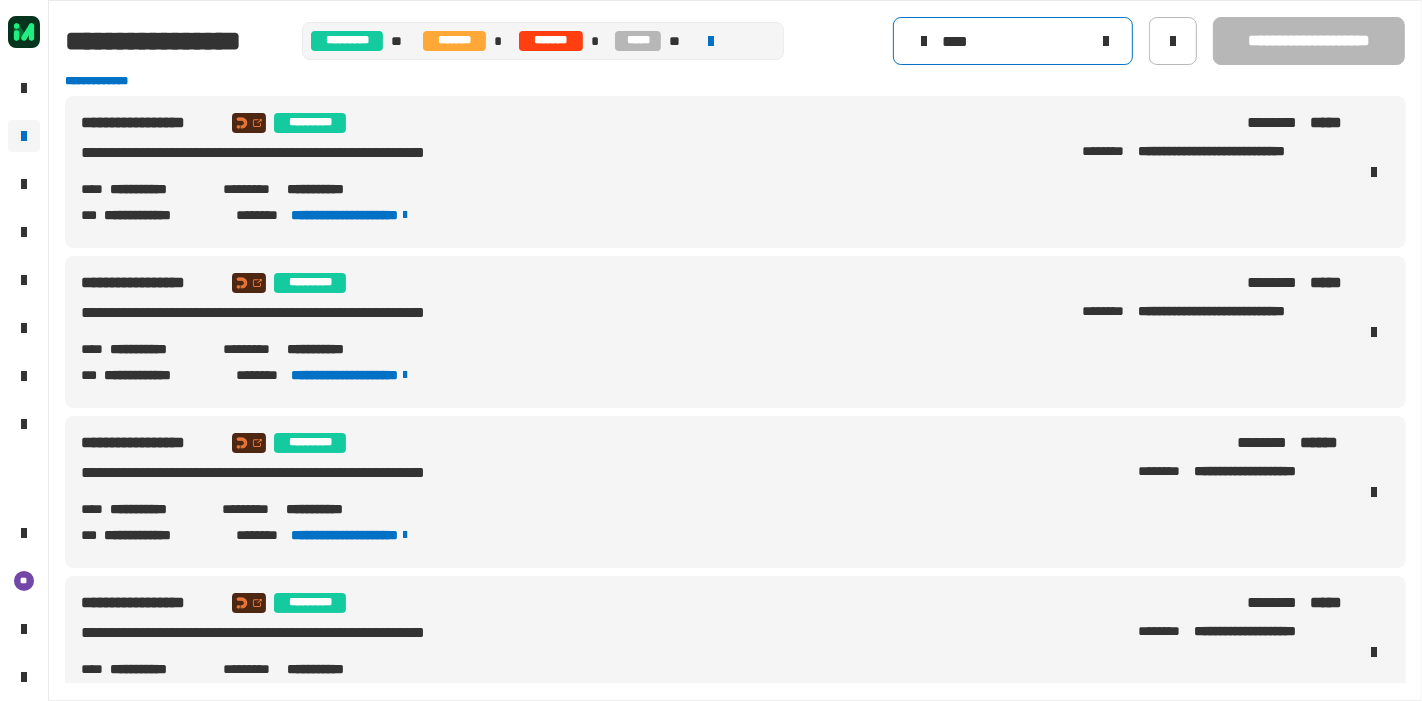 scroll, scrollTop: 53, scrollLeft: 0, axis: vertical 